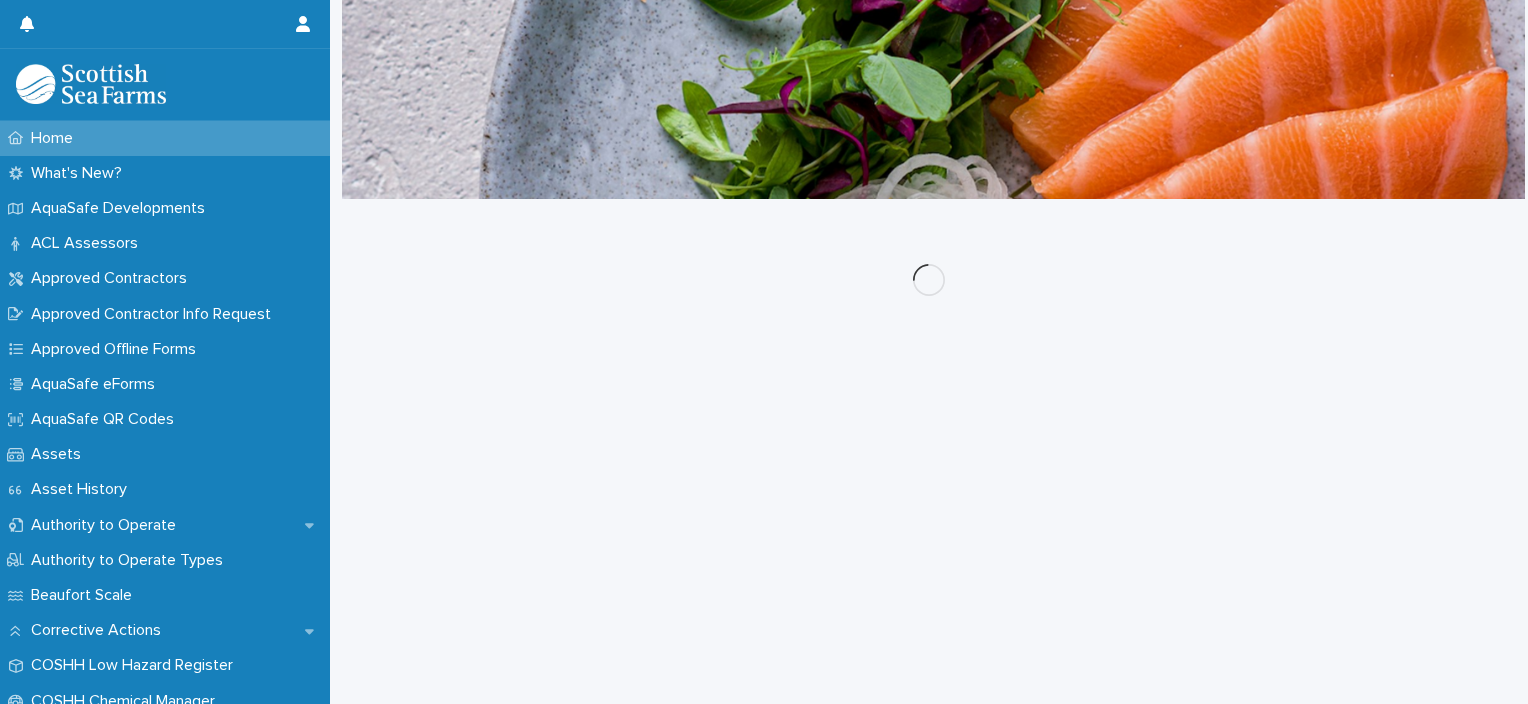 scroll, scrollTop: 0, scrollLeft: 0, axis: both 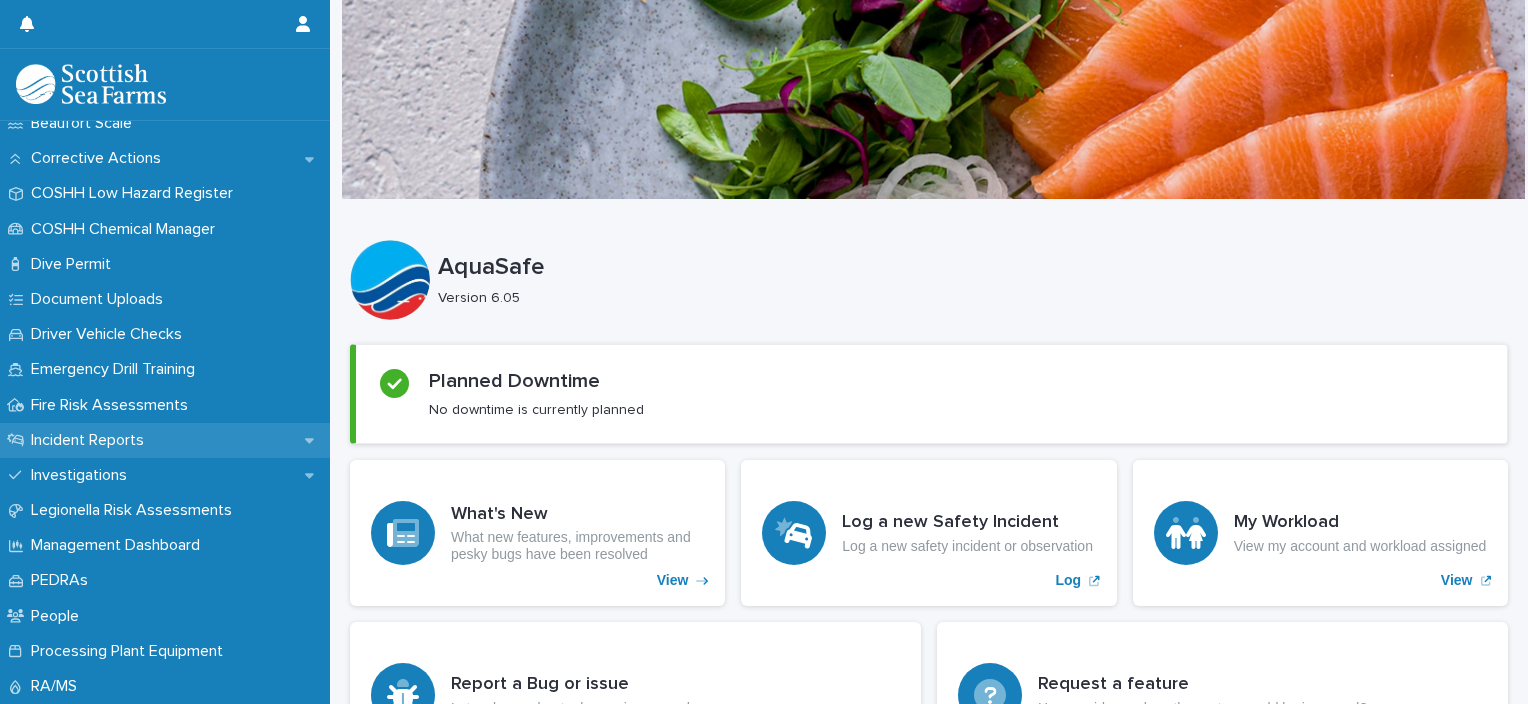 click on "Incident Reports" at bounding box center (91, 440) 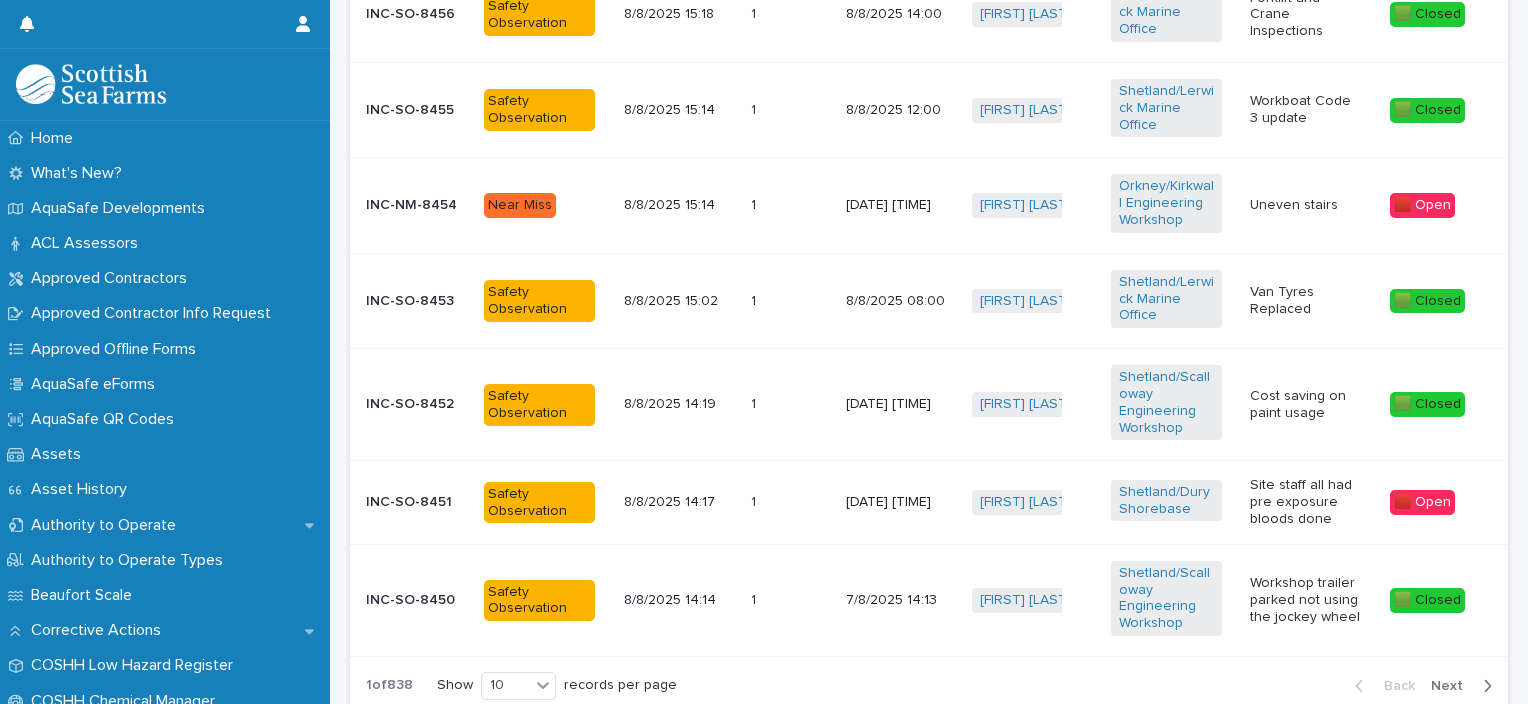 scroll, scrollTop: 1139, scrollLeft: 0, axis: vertical 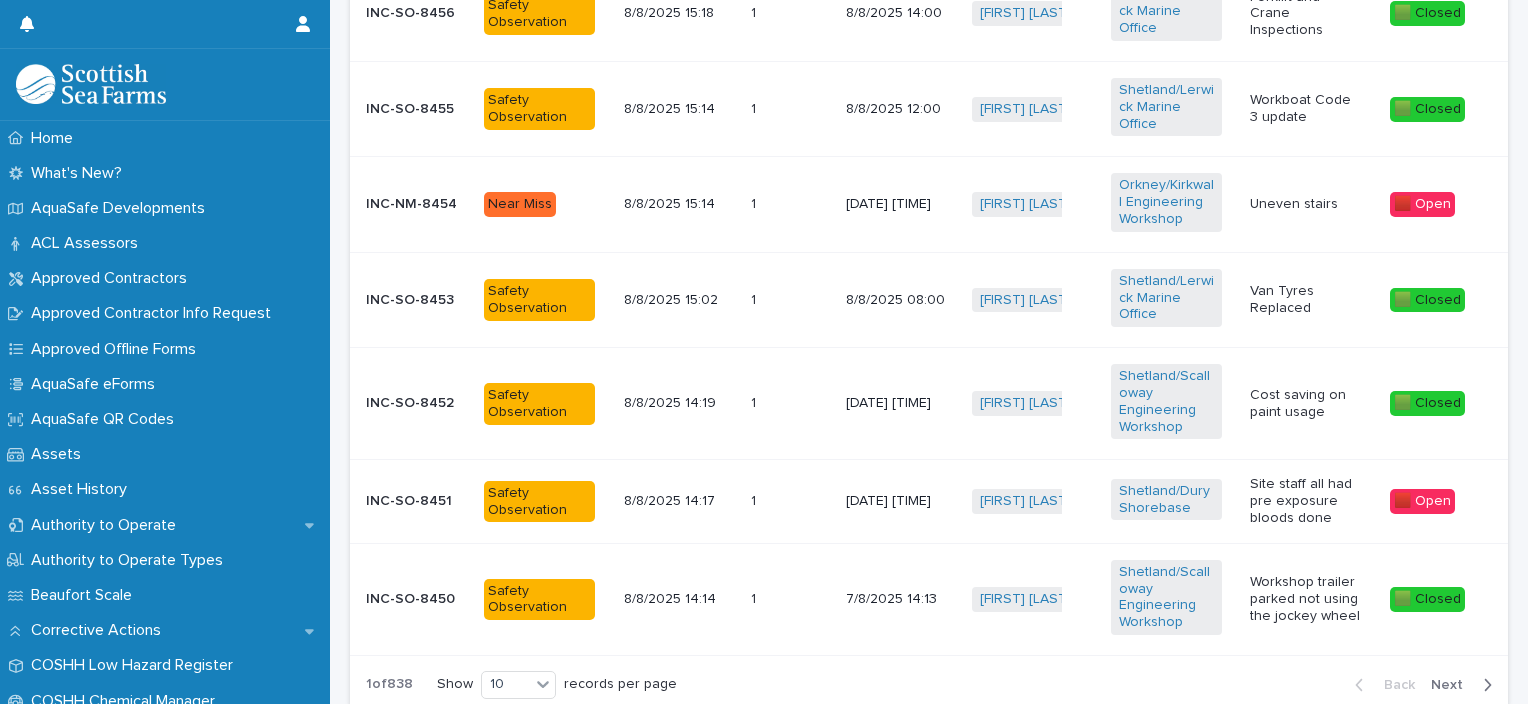 click on "[DATE] [TIME]" at bounding box center (901, 204) 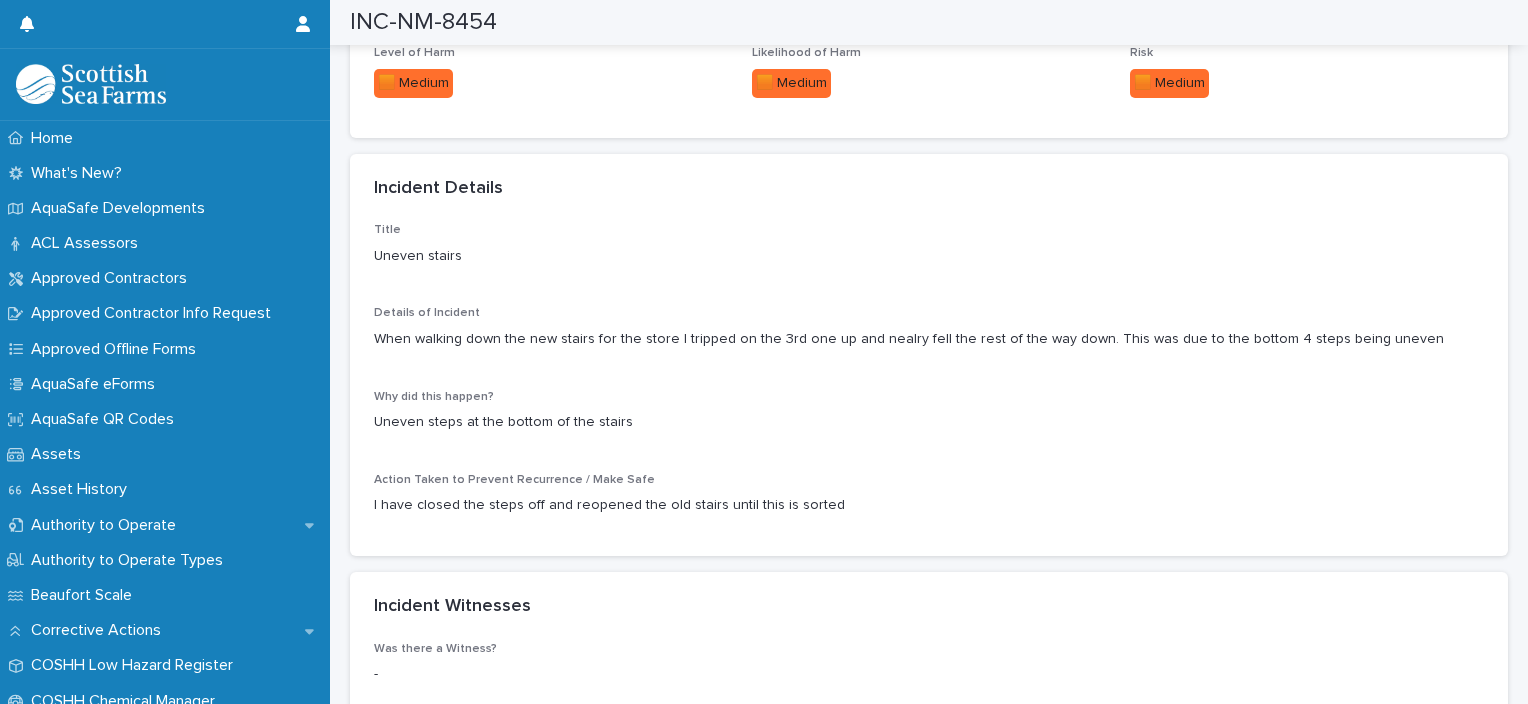 scroll, scrollTop: 1523, scrollLeft: 0, axis: vertical 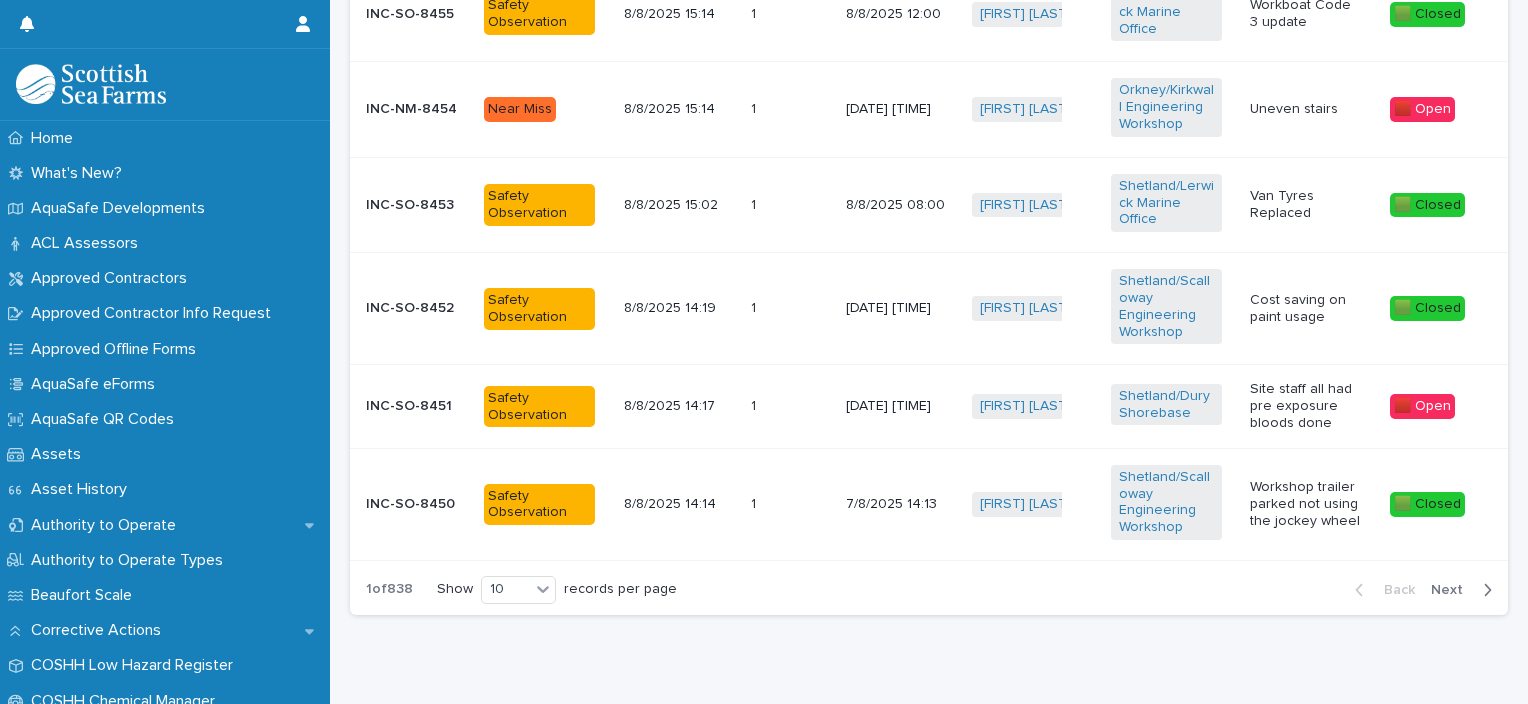 click on "Next" at bounding box center (1453, 590) 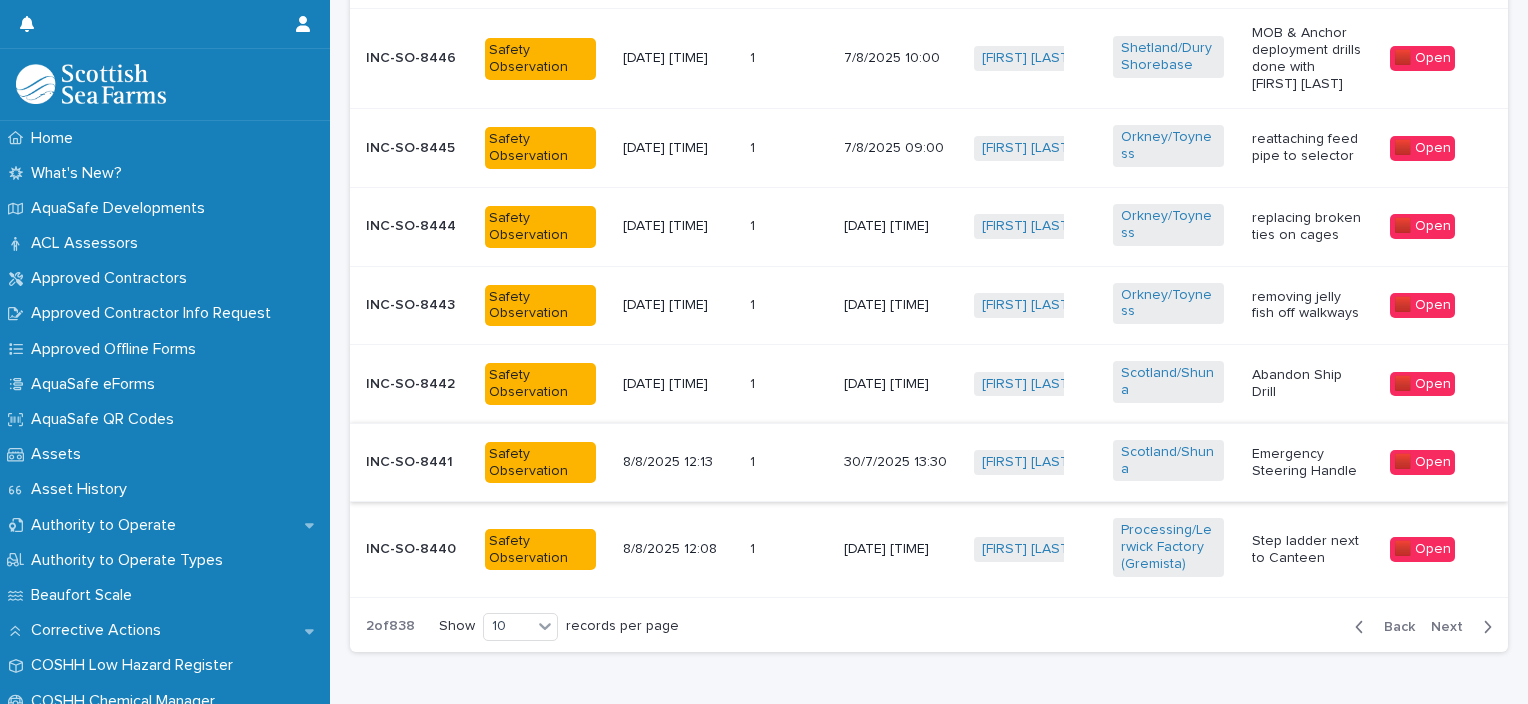 scroll, scrollTop: 1107, scrollLeft: 0, axis: vertical 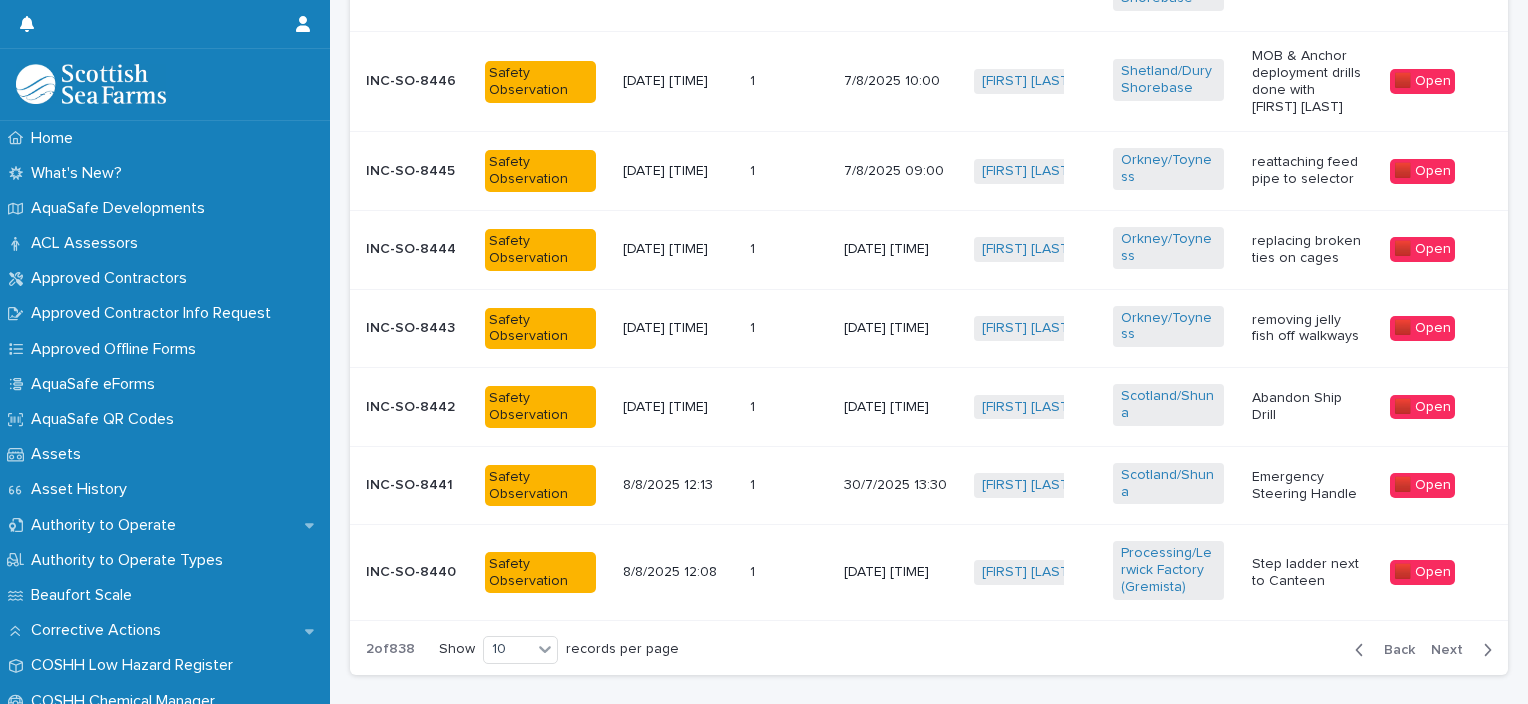 click on "30/7/2025 13:30" at bounding box center (901, 485) 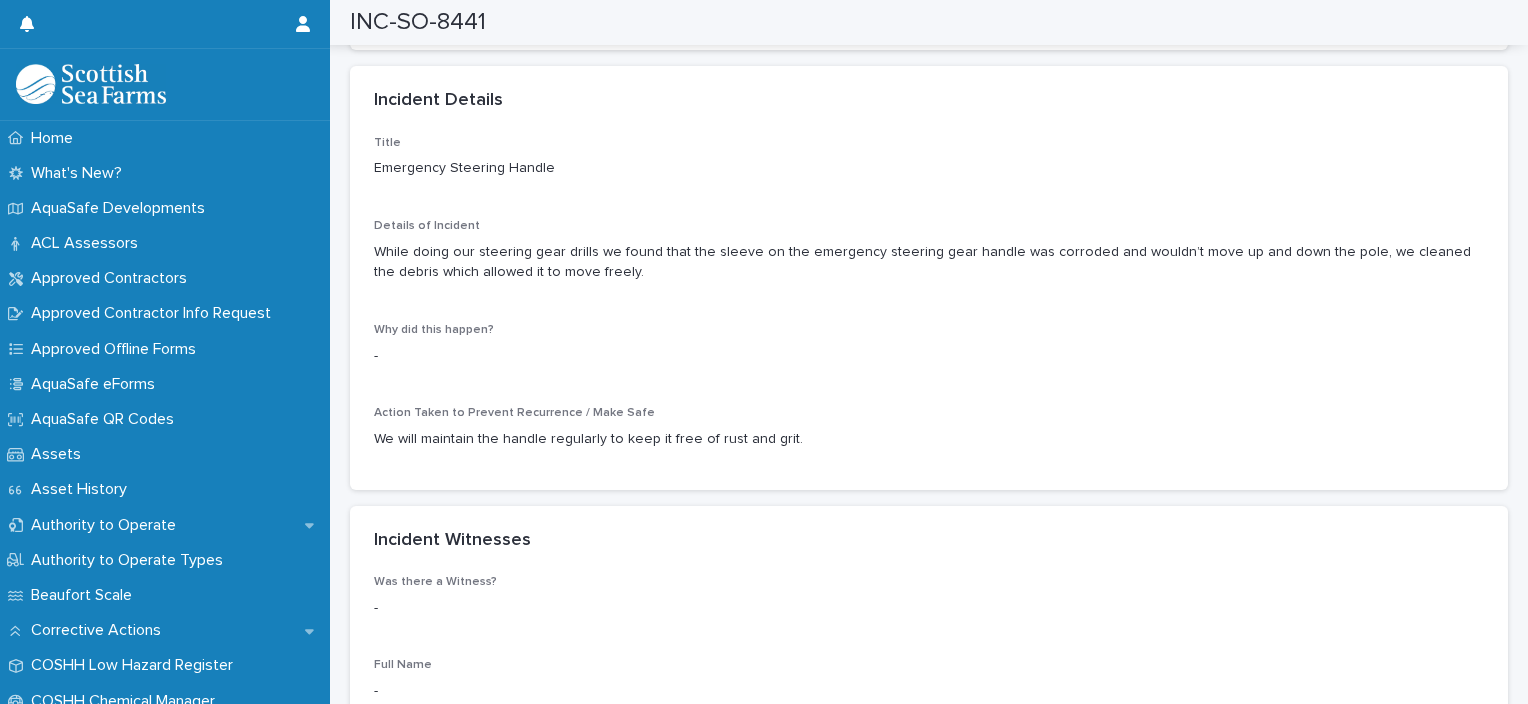 scroll, scrollTop: 1563, scrollLeft: 0, axis: vertical 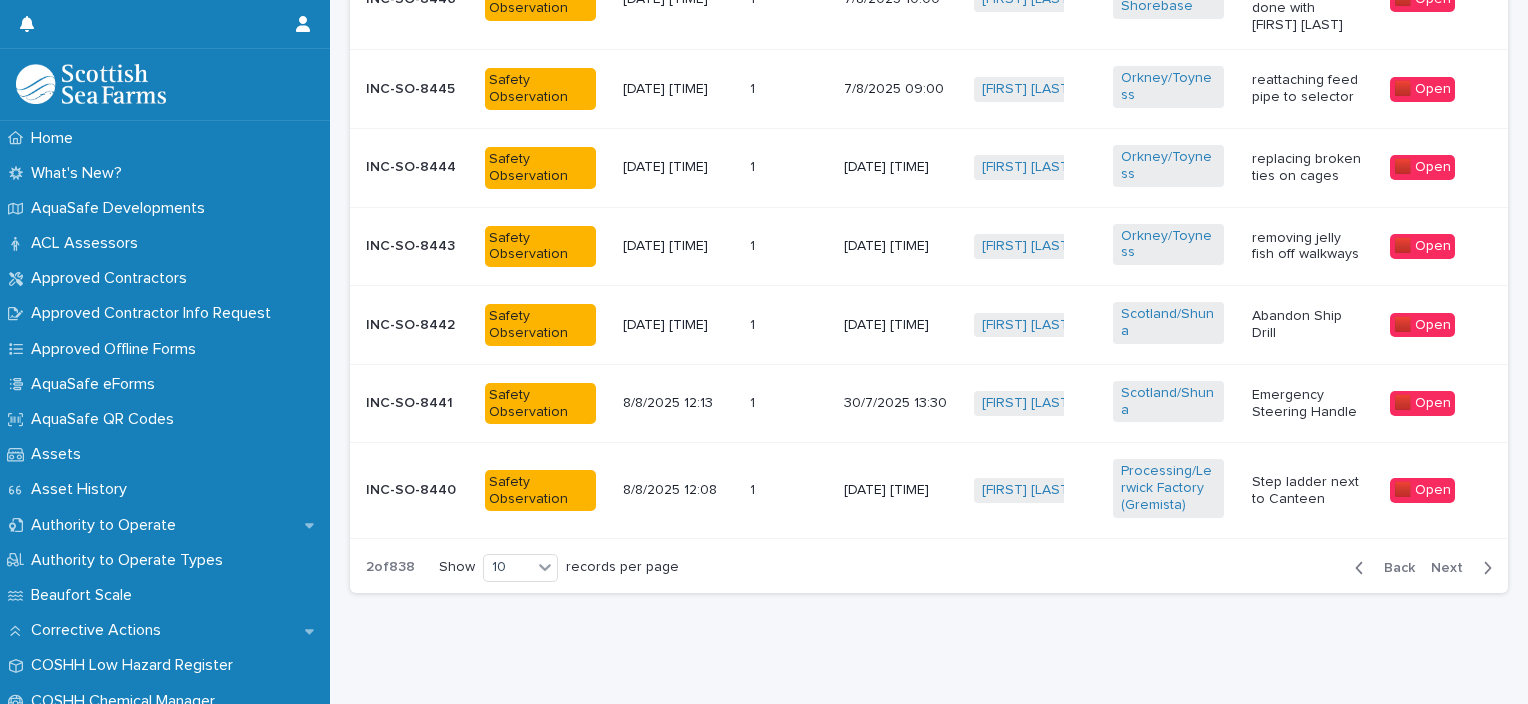 click on "Next" at bounding box center (1453, 568) 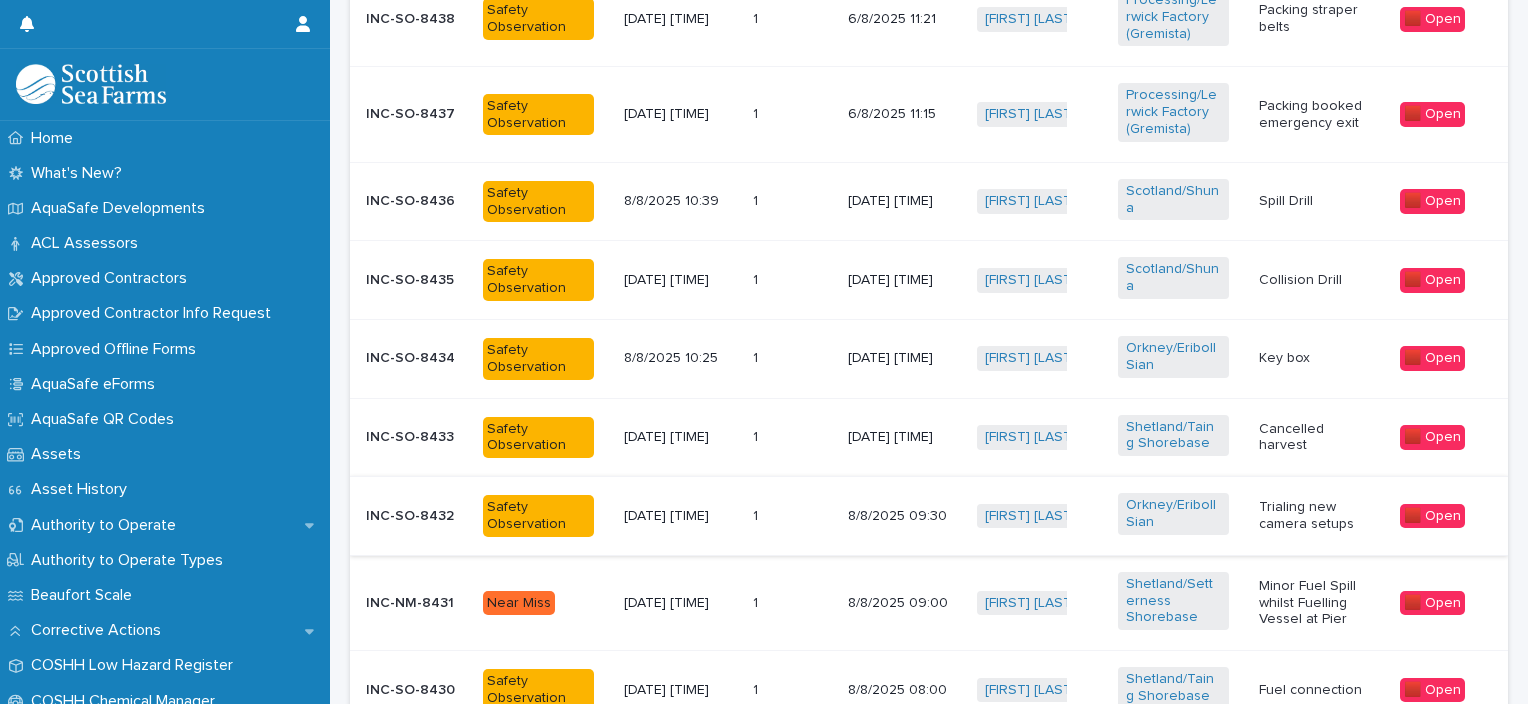 scroll, scrollTop: 1134, scrollLeft: 0, axis: vertical 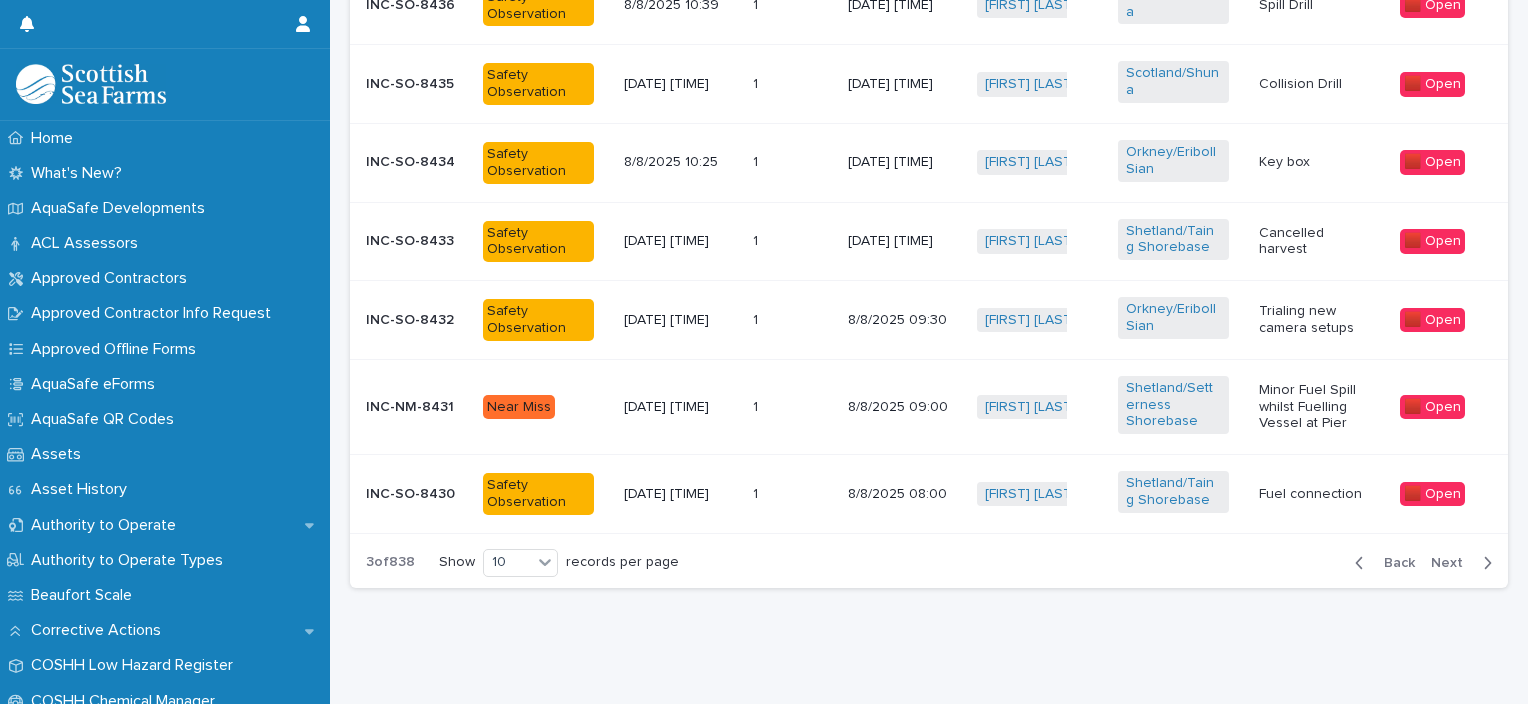 click on "Minor Fuel Spill whilst Fuelling Vessel at Pier" at bounding box center (1314, 407) 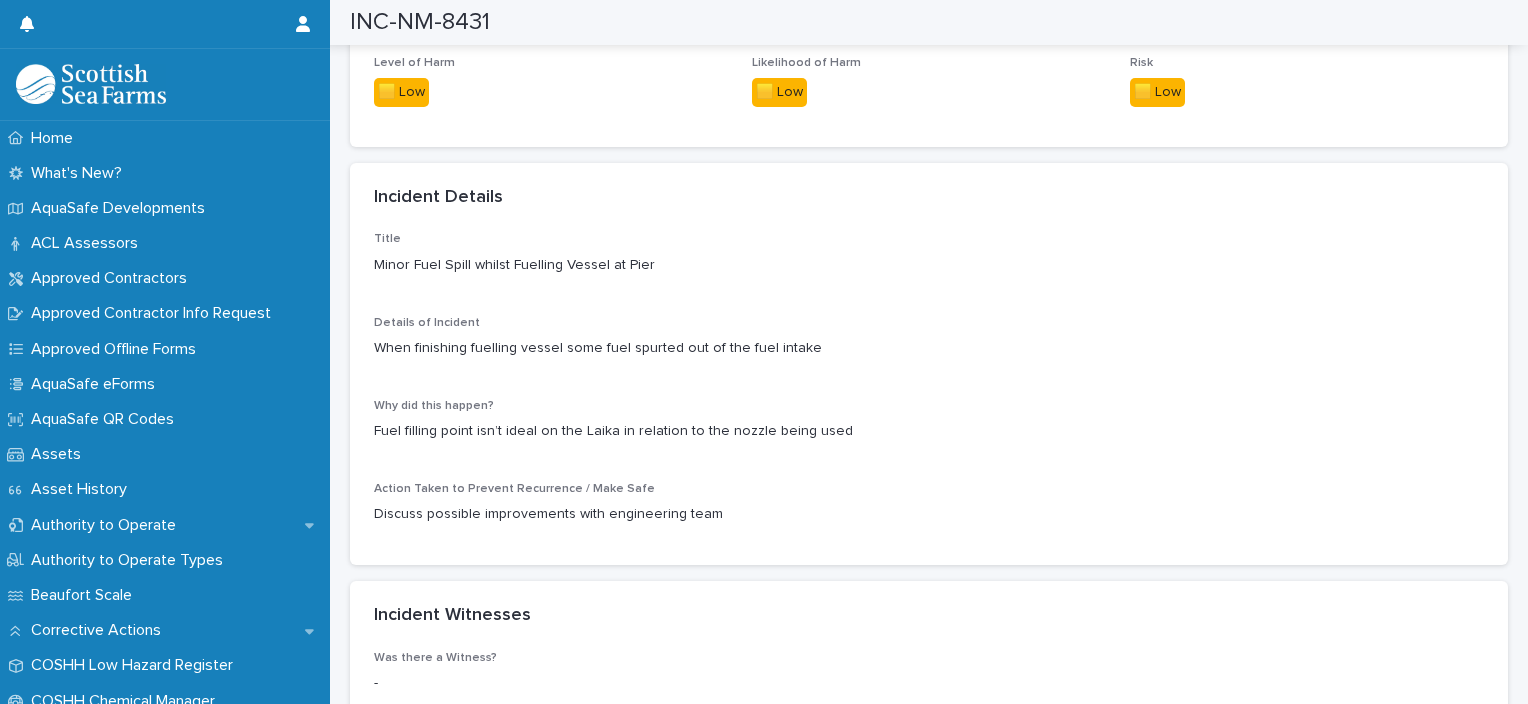 scroll, scrollTop: 1619, scrollLeft: 0, axis: vertical 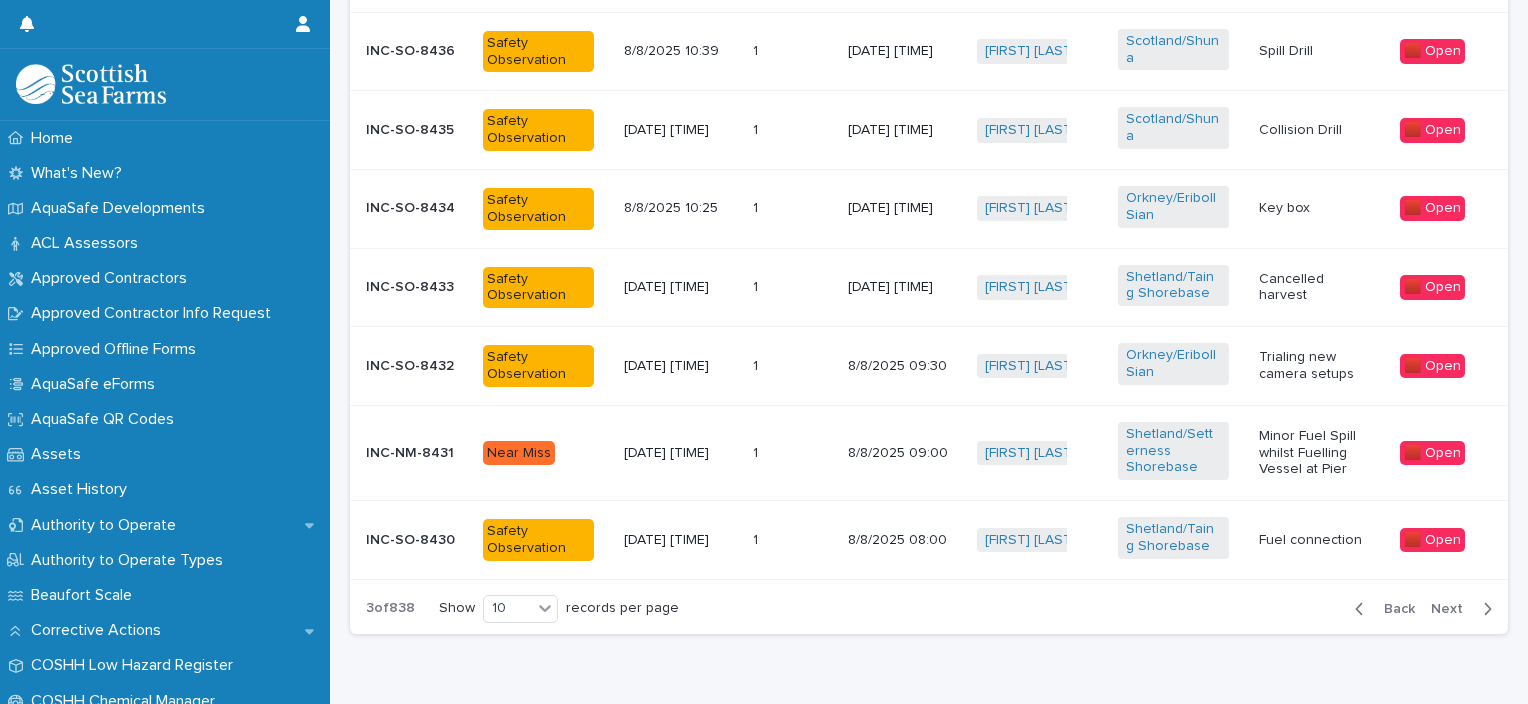 click on "Next" at bounding box center (1453, 609) 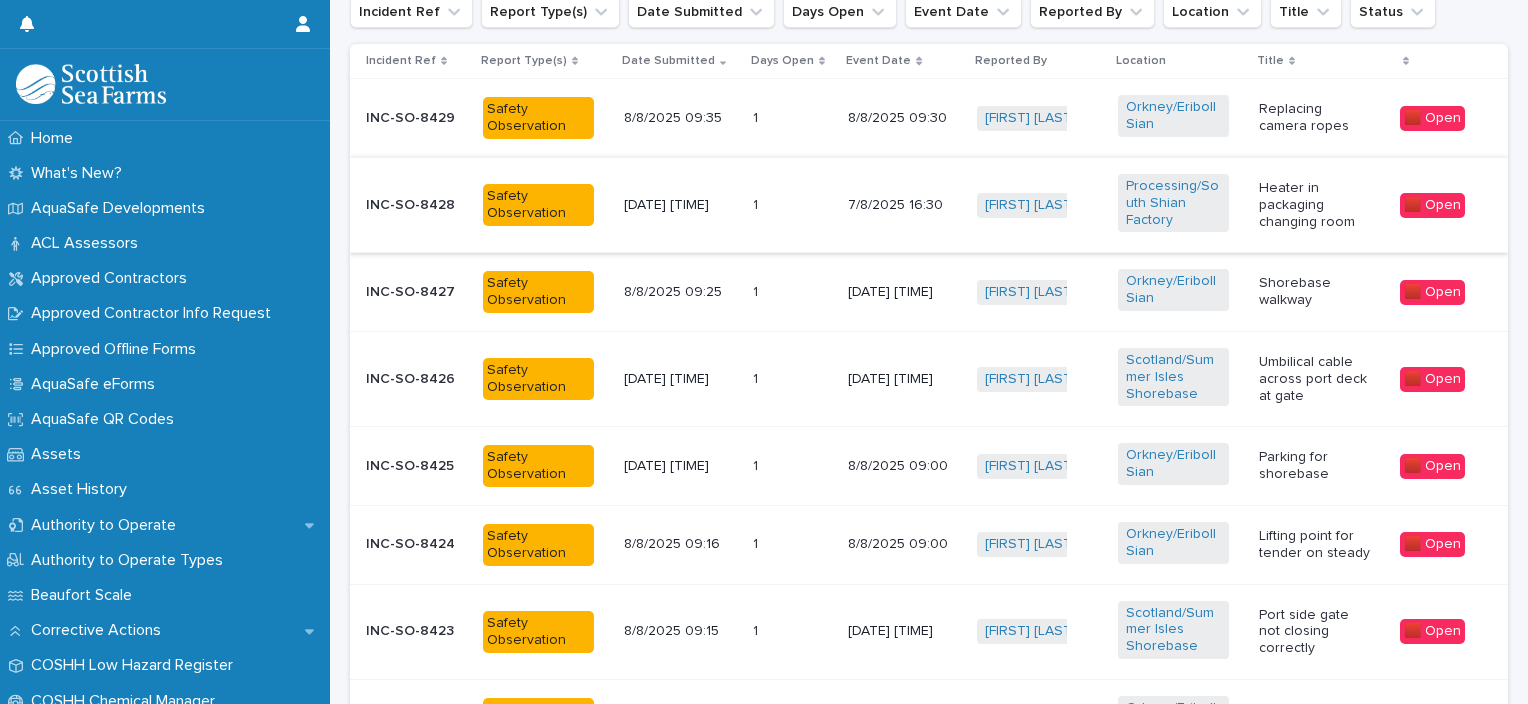 scroll, scrollTop: 744, scrollLeft: 0, axis: vertical 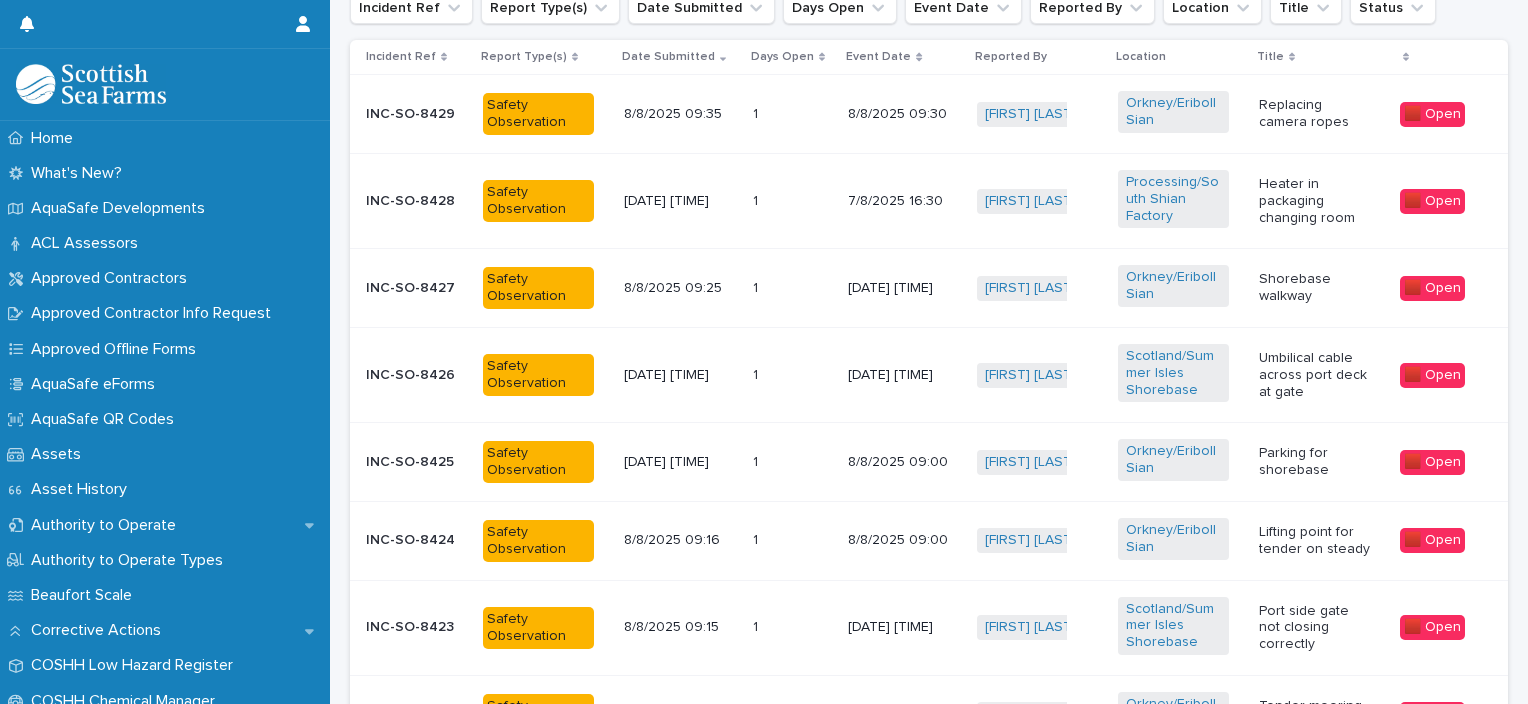 click on "1 1" at bounding box center (793, 114) 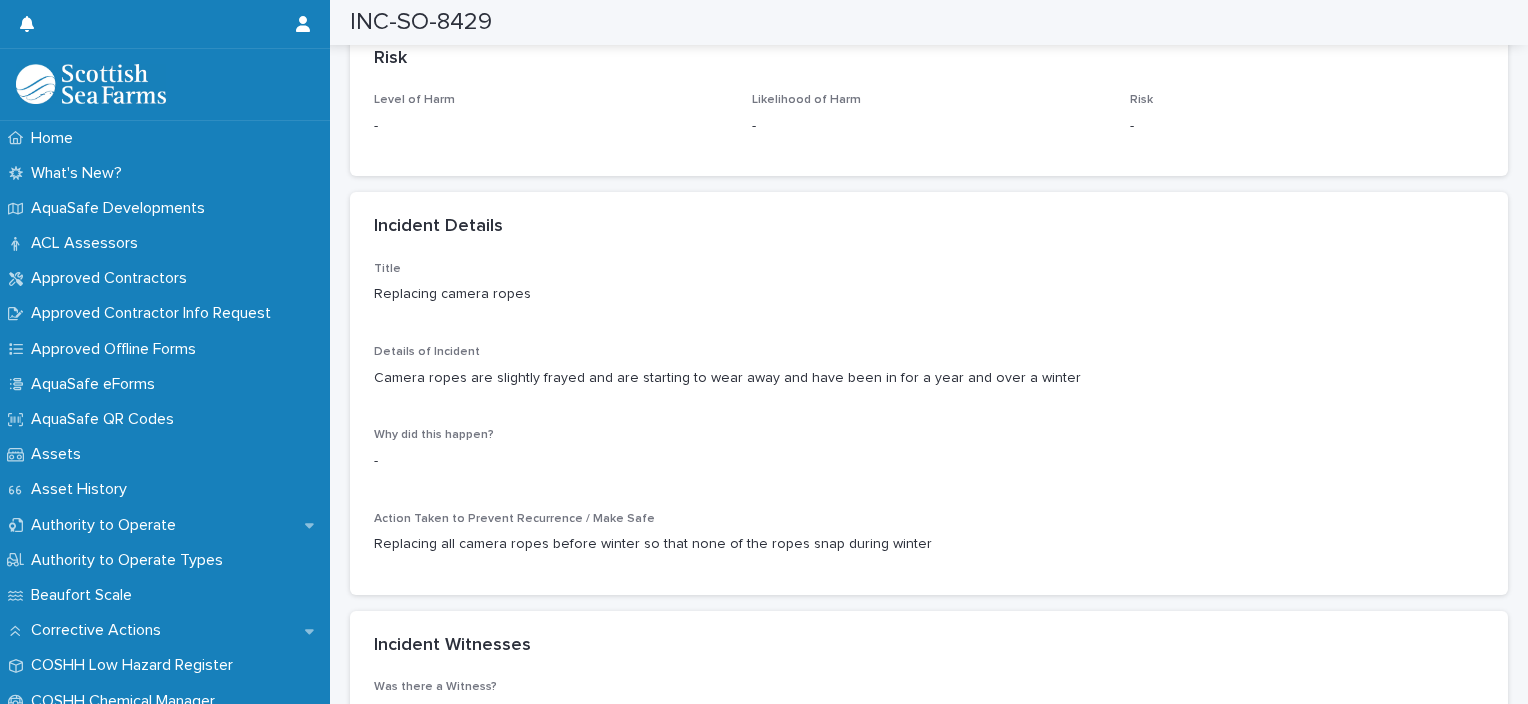 scroll, scrollTop: 1436, scrollLeft: 0, axis: vertical 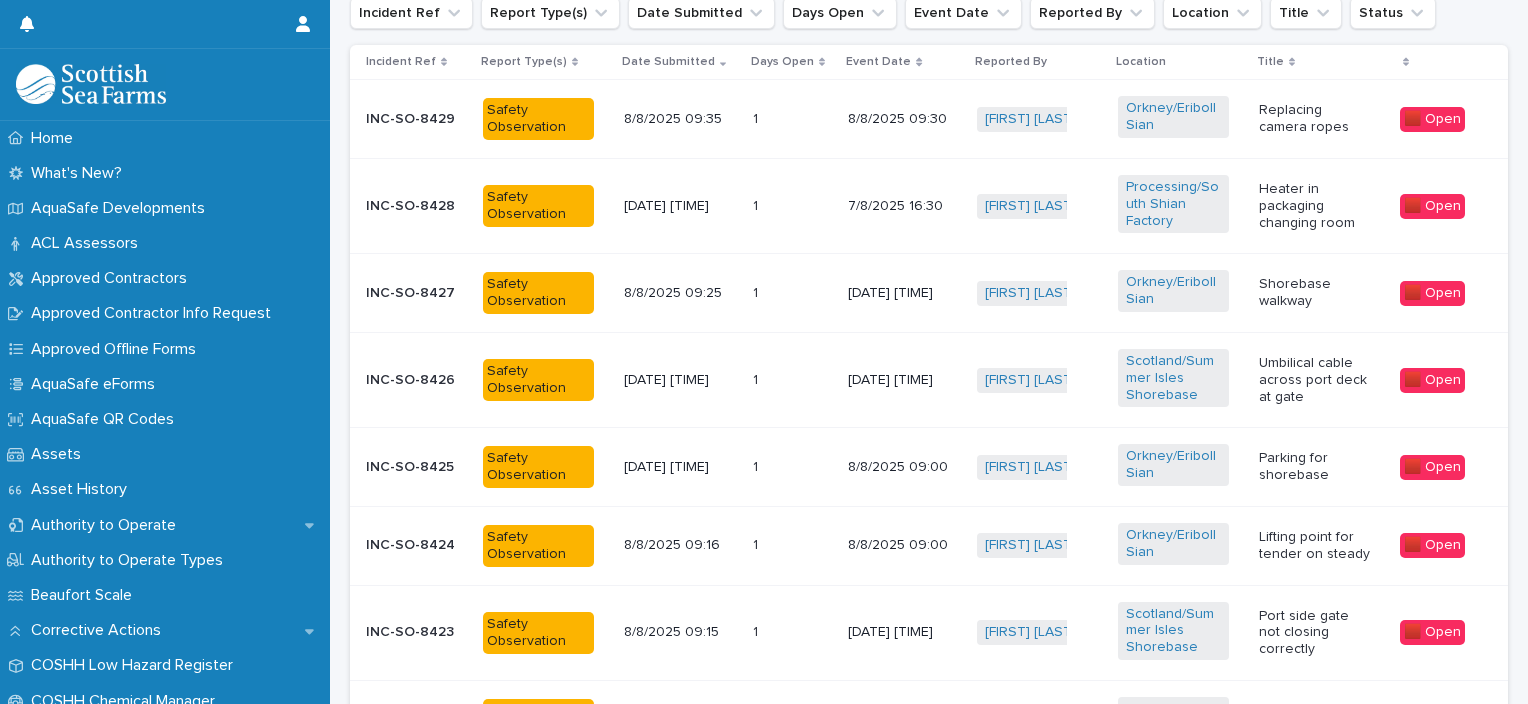 click on "[DATE] [TIME]" at bounding box center (903, 293) 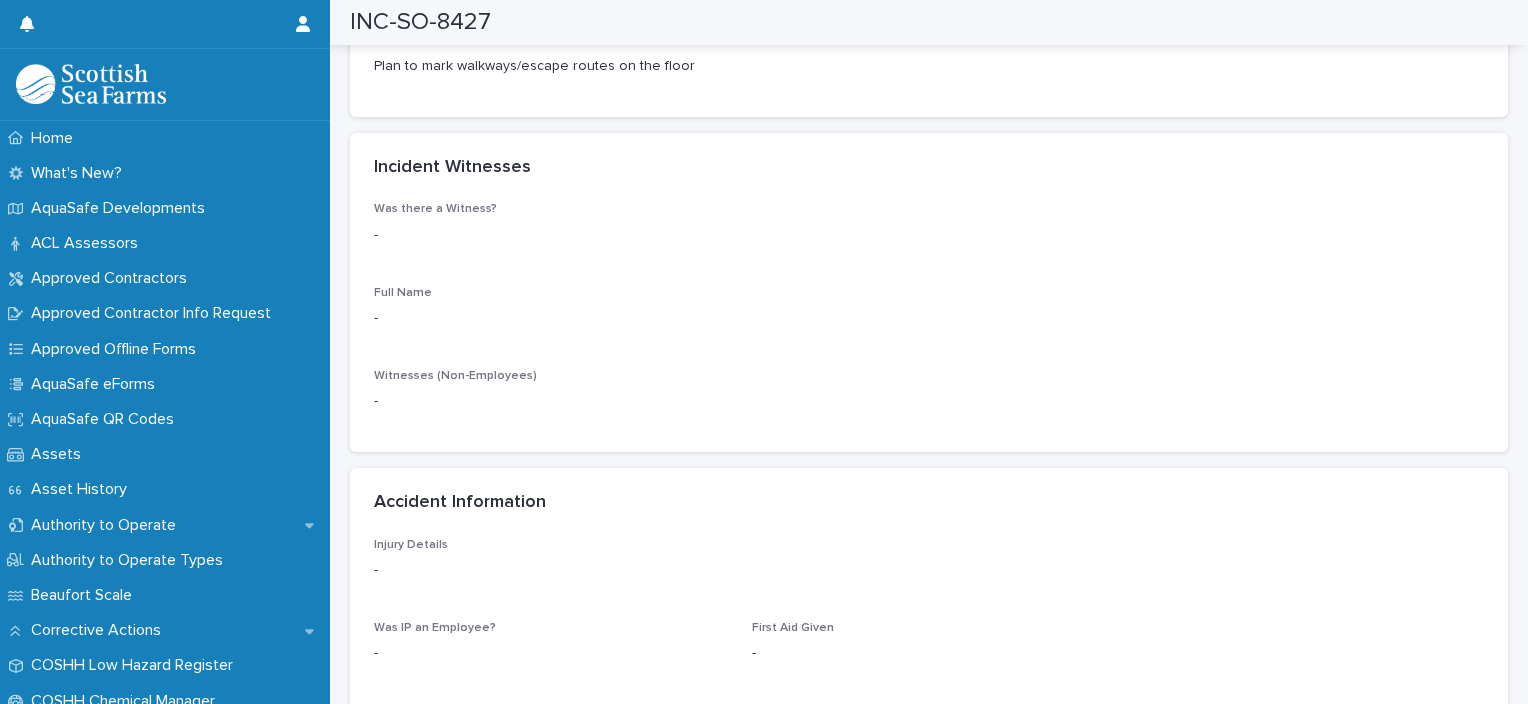 scroll, scrollTop: 1915, scrollLeft: 0, axis: vertical 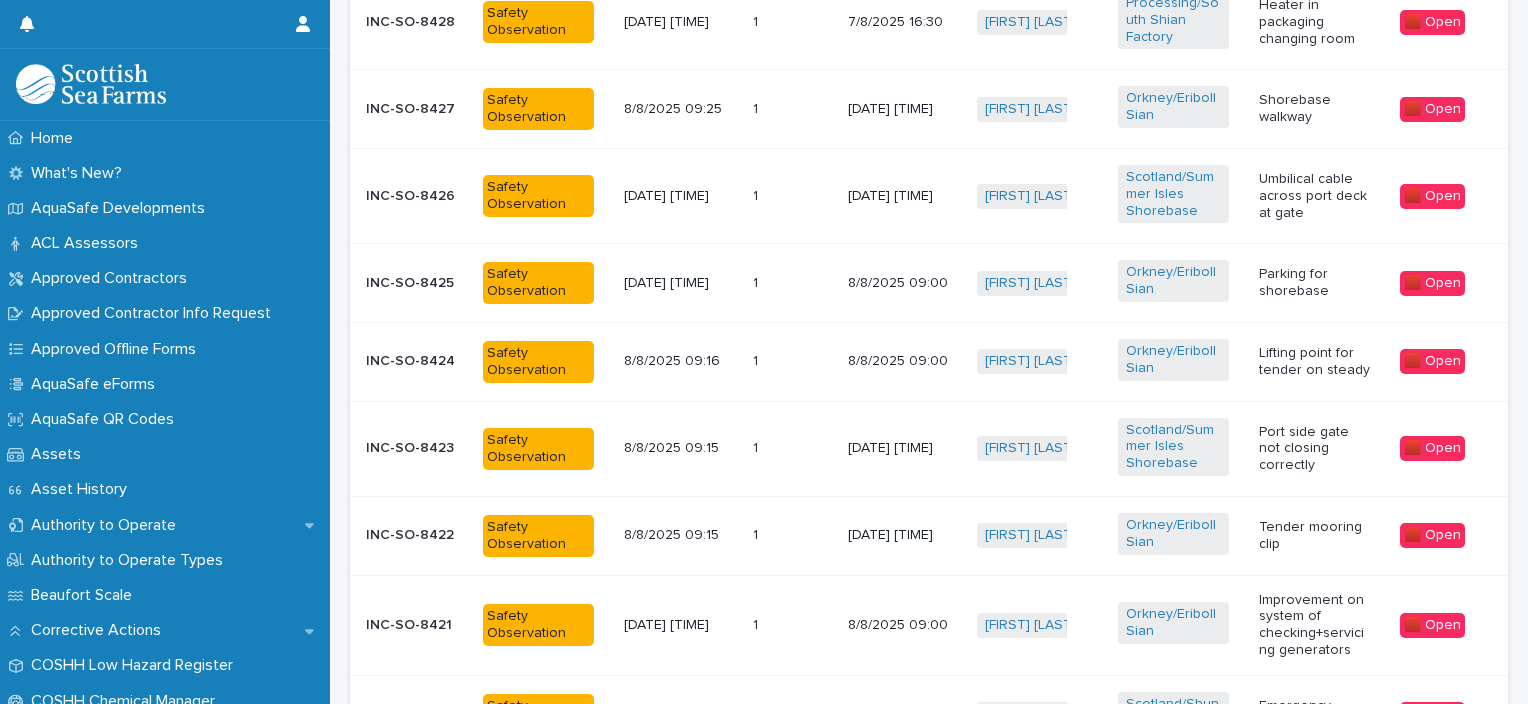 click at bounding box center (781, 283) 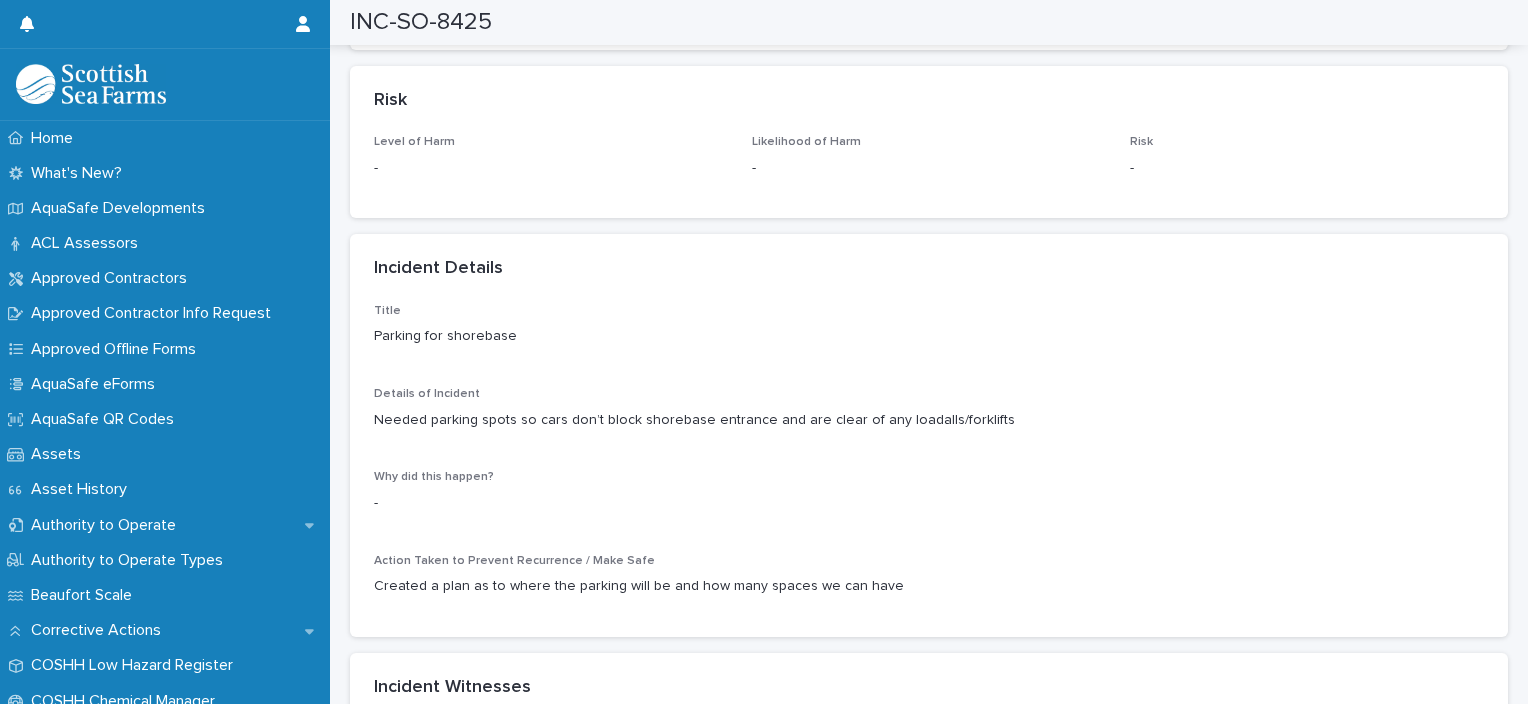 scroll, scrollTop: 1402, scrollLeft: 0, axis: vertical 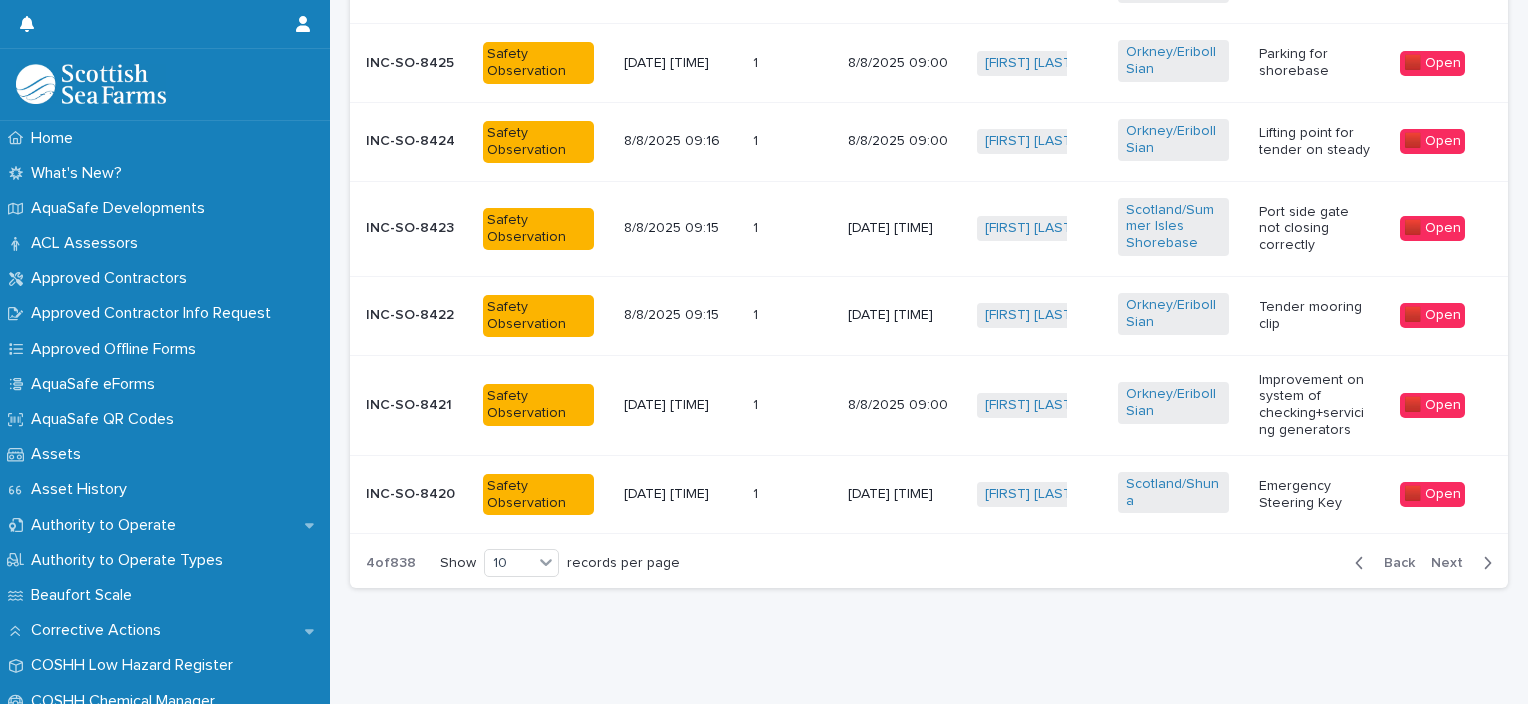 click on "Next" at bounding box center (1453, 563) 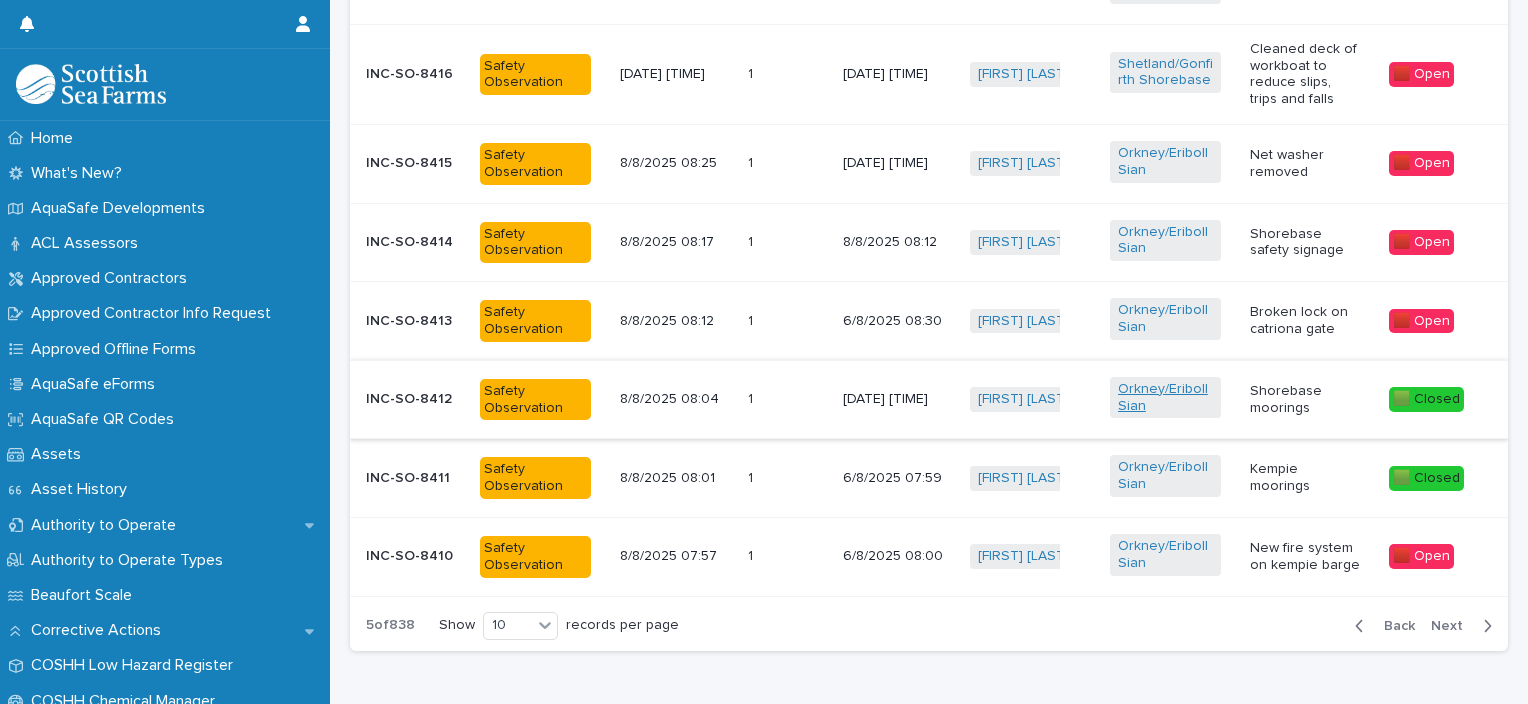 scroll, scrollTop: 1127, scrollLeft: 0, axis: vertical 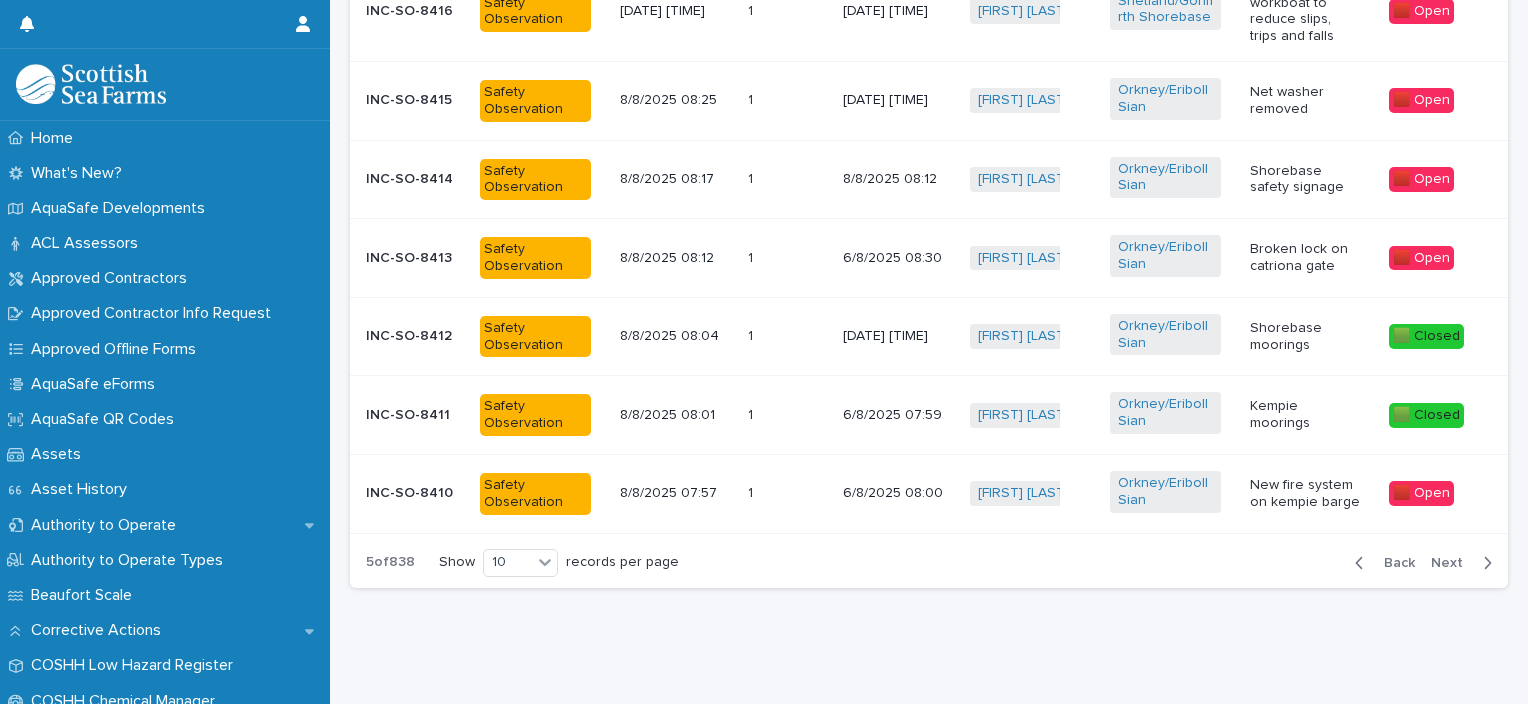 click on "Next" at bounding box center (1453, 563) 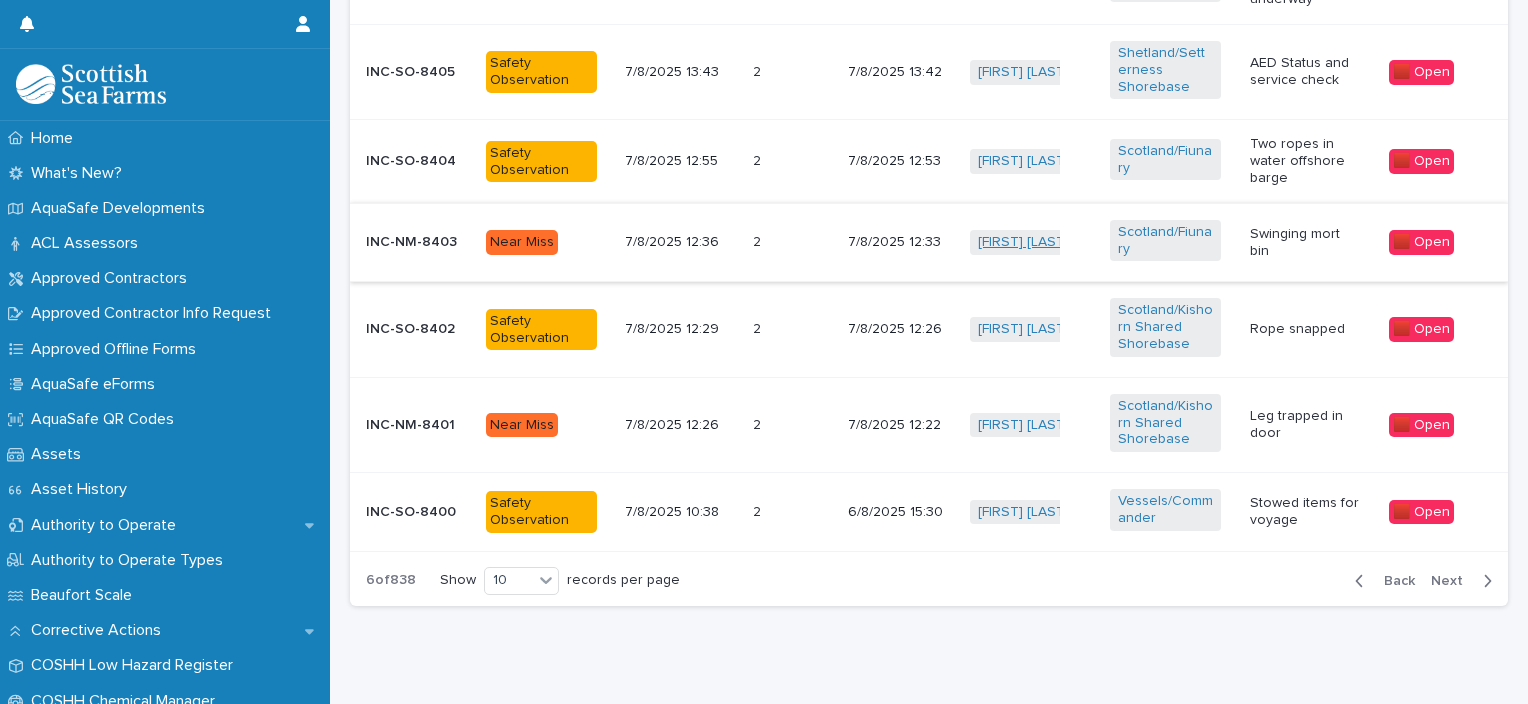 scroll, scrollTop: 1182, scrollLeft: 0, axis: vertical 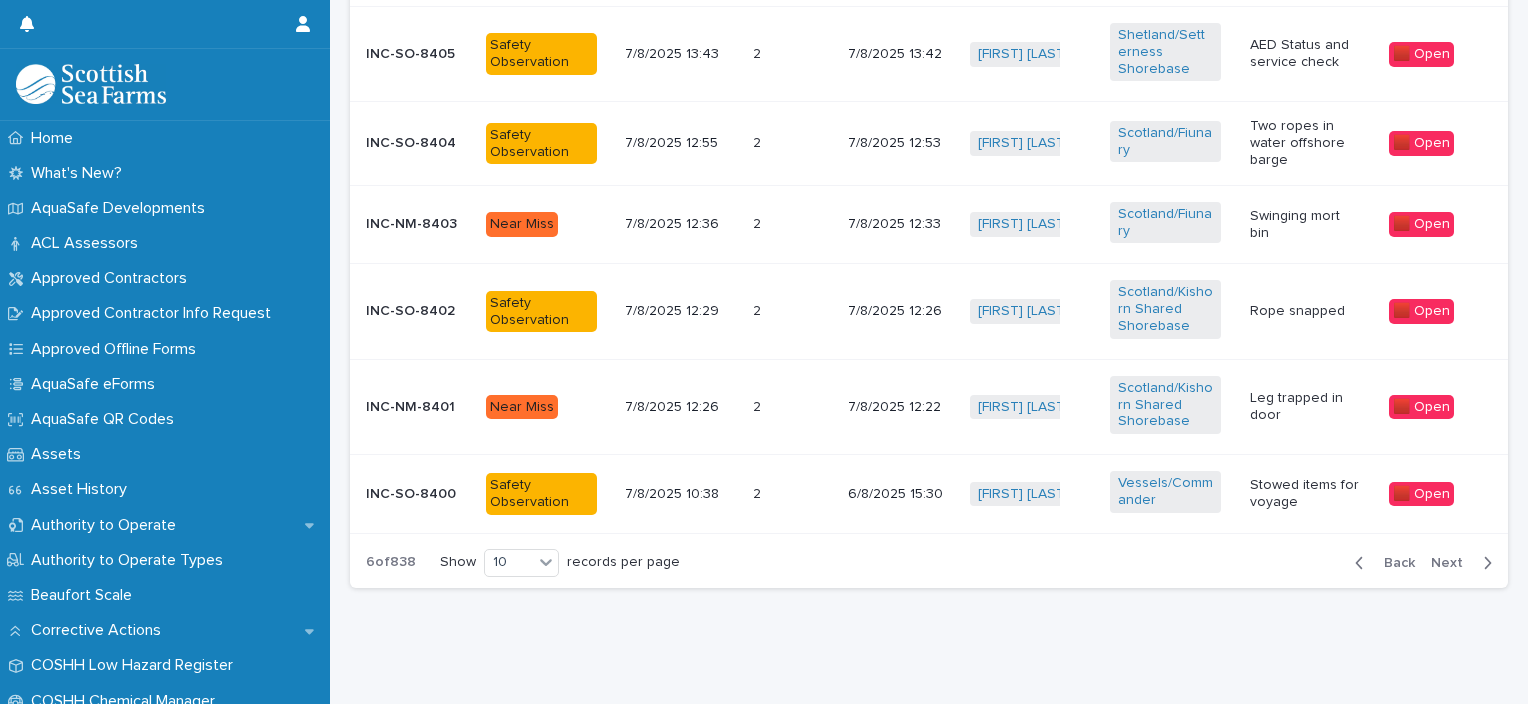click on "Next" at bounding box center [1453, 563] 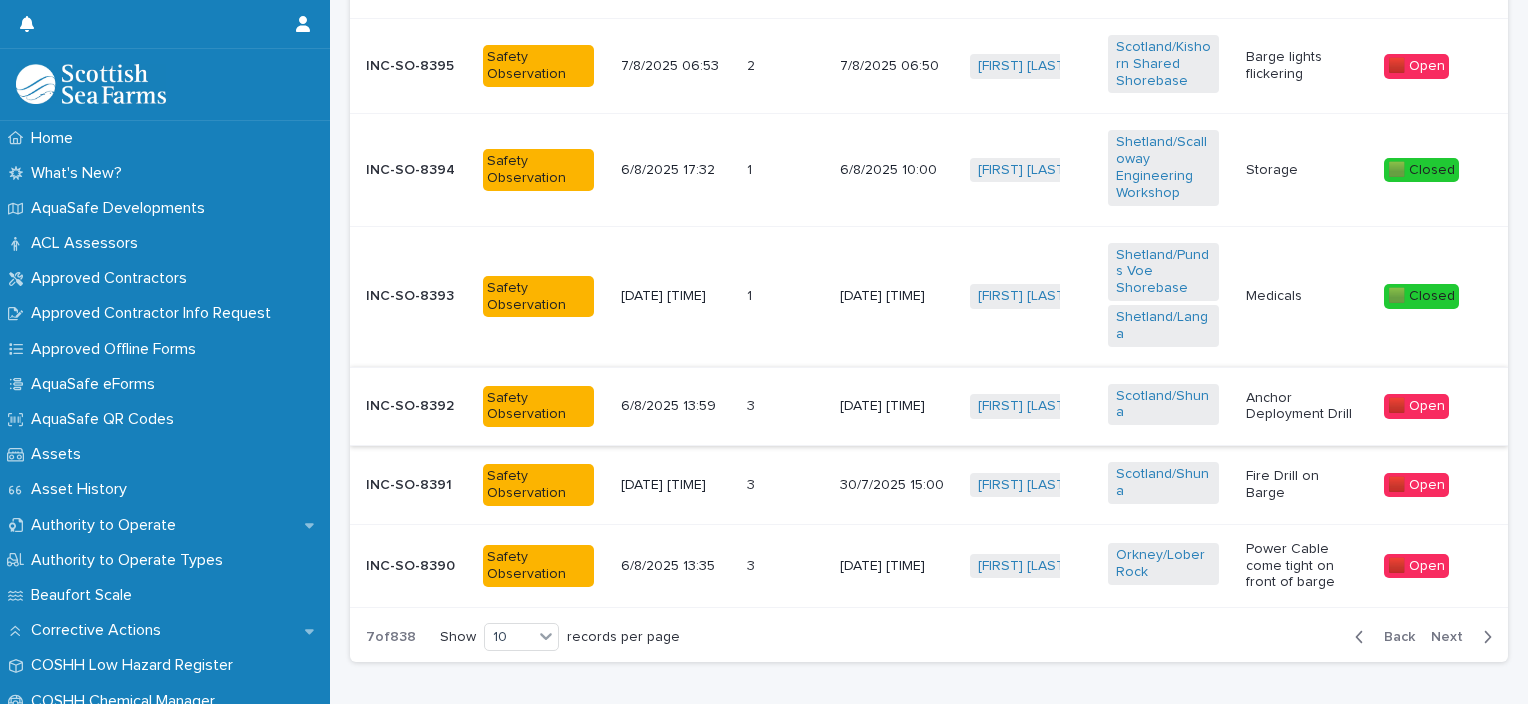 scroll, scrollTop: 1268, scrollLeft: 0, axis: vertical 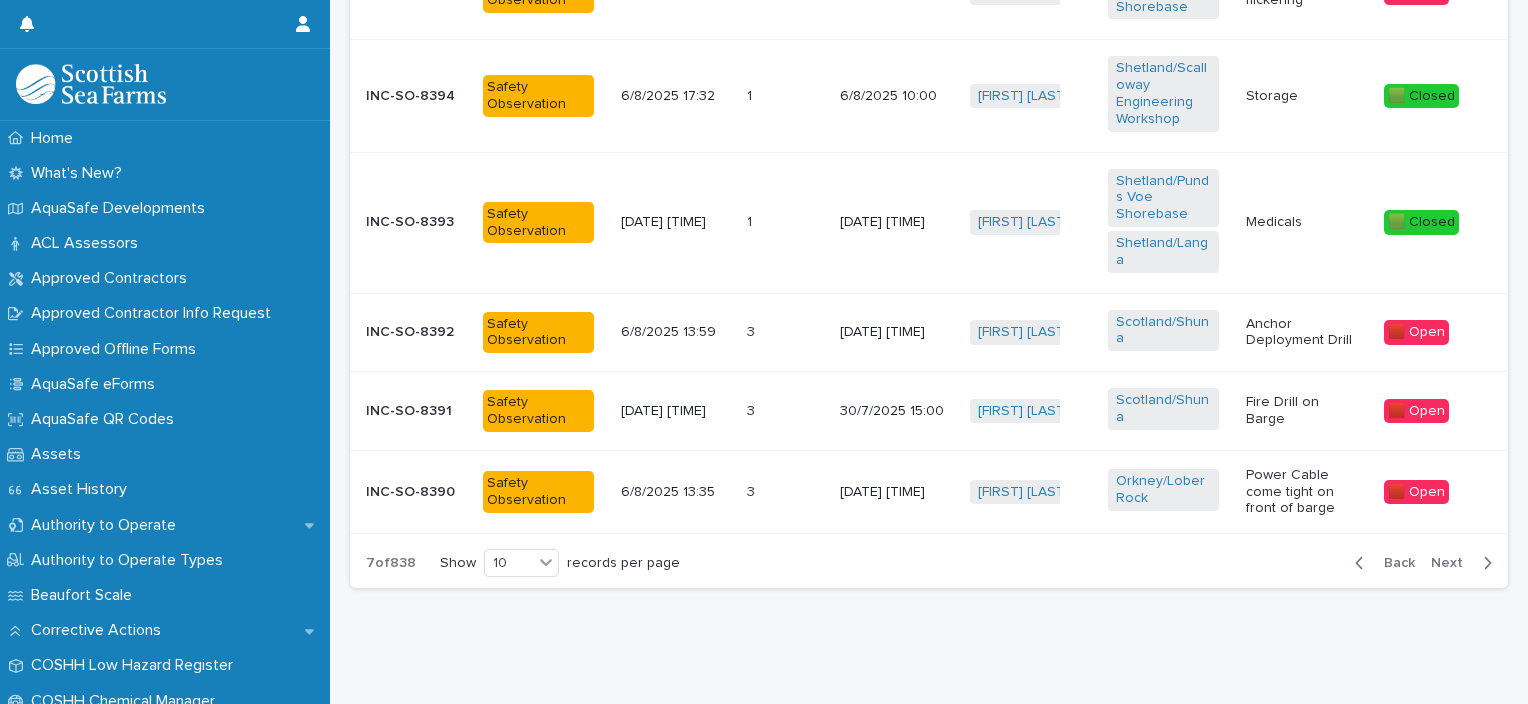 click on "Next" at bounding box center [1453, 563] 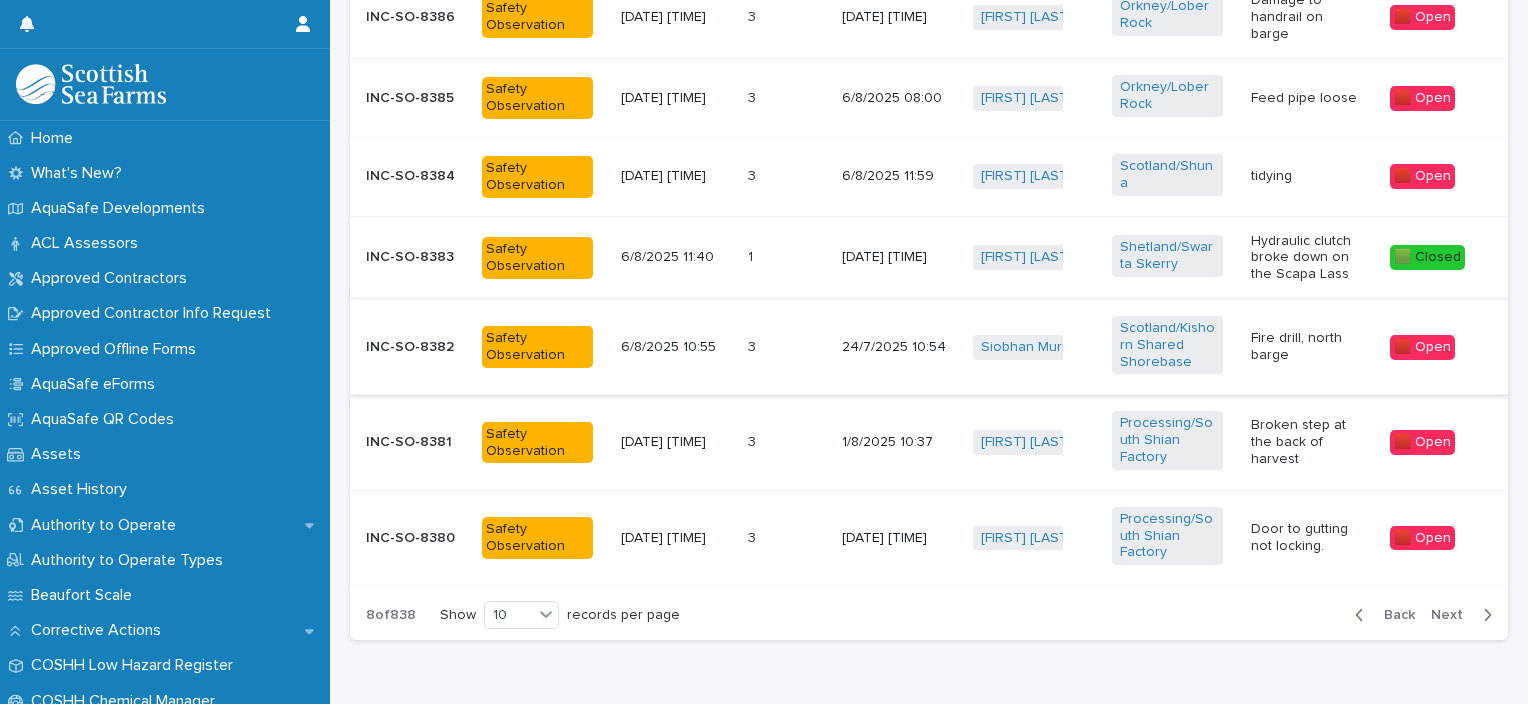 scroll, scrollTop: 1086, scrollLeft: 0, axis: vertical 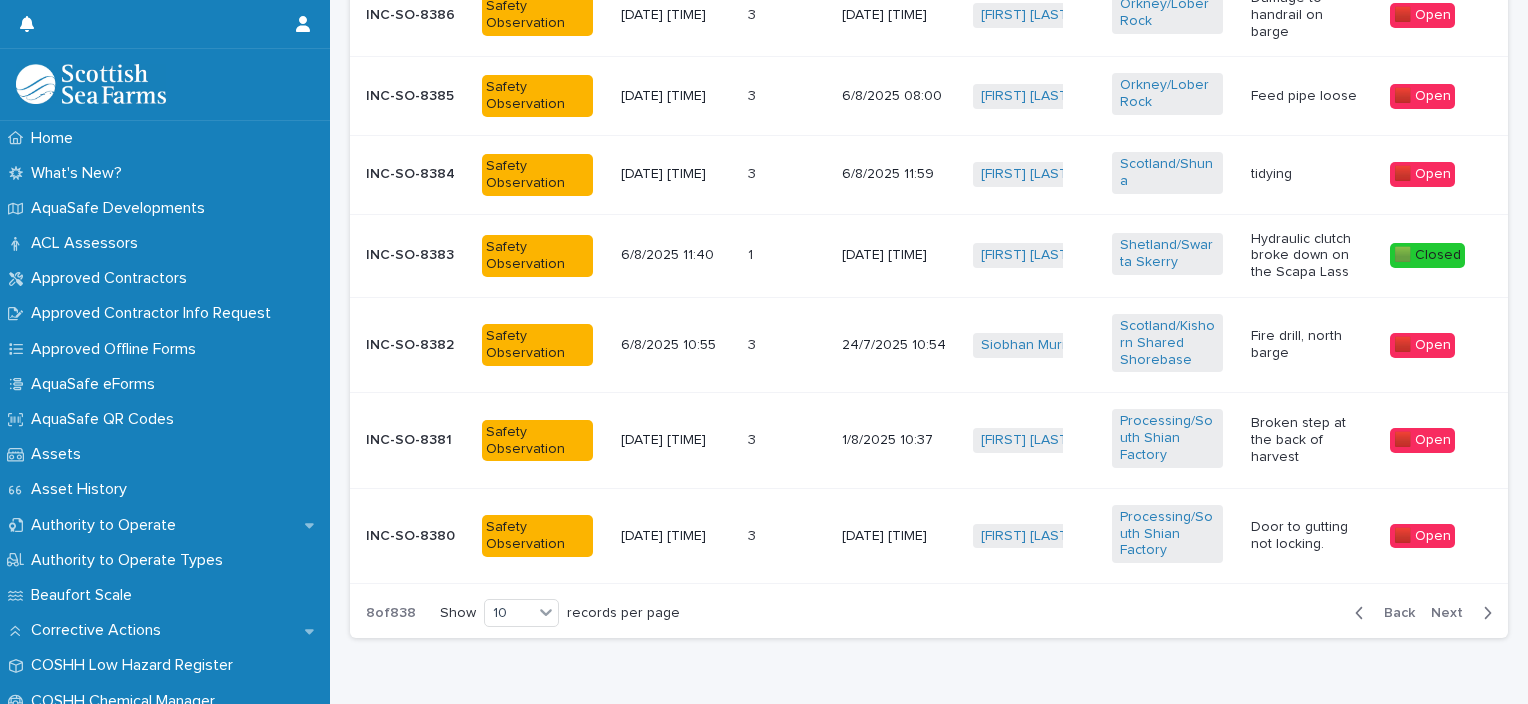 click on "Next" at bounding box center (1453, 613) 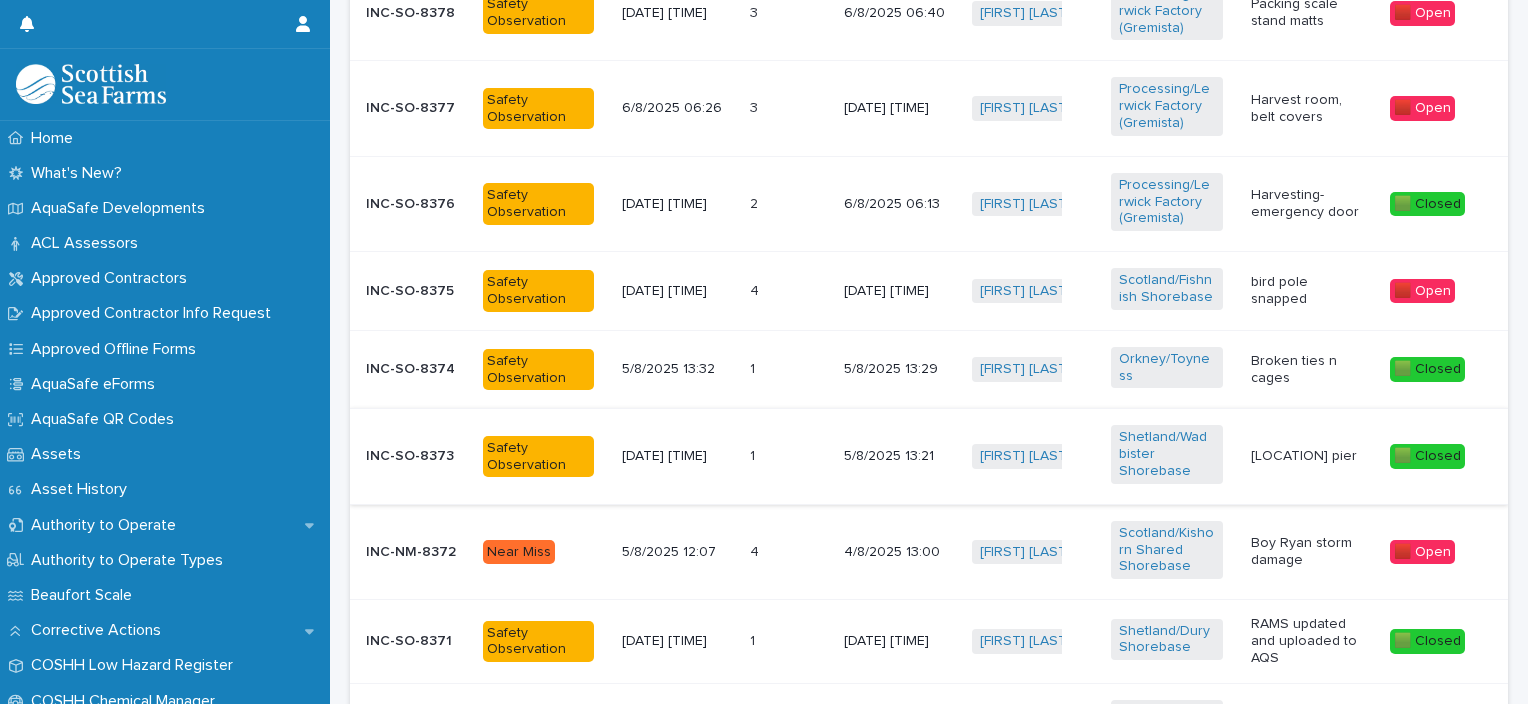 scroll, scrollTop: 931, scrollLeft: 0, axis: vertical 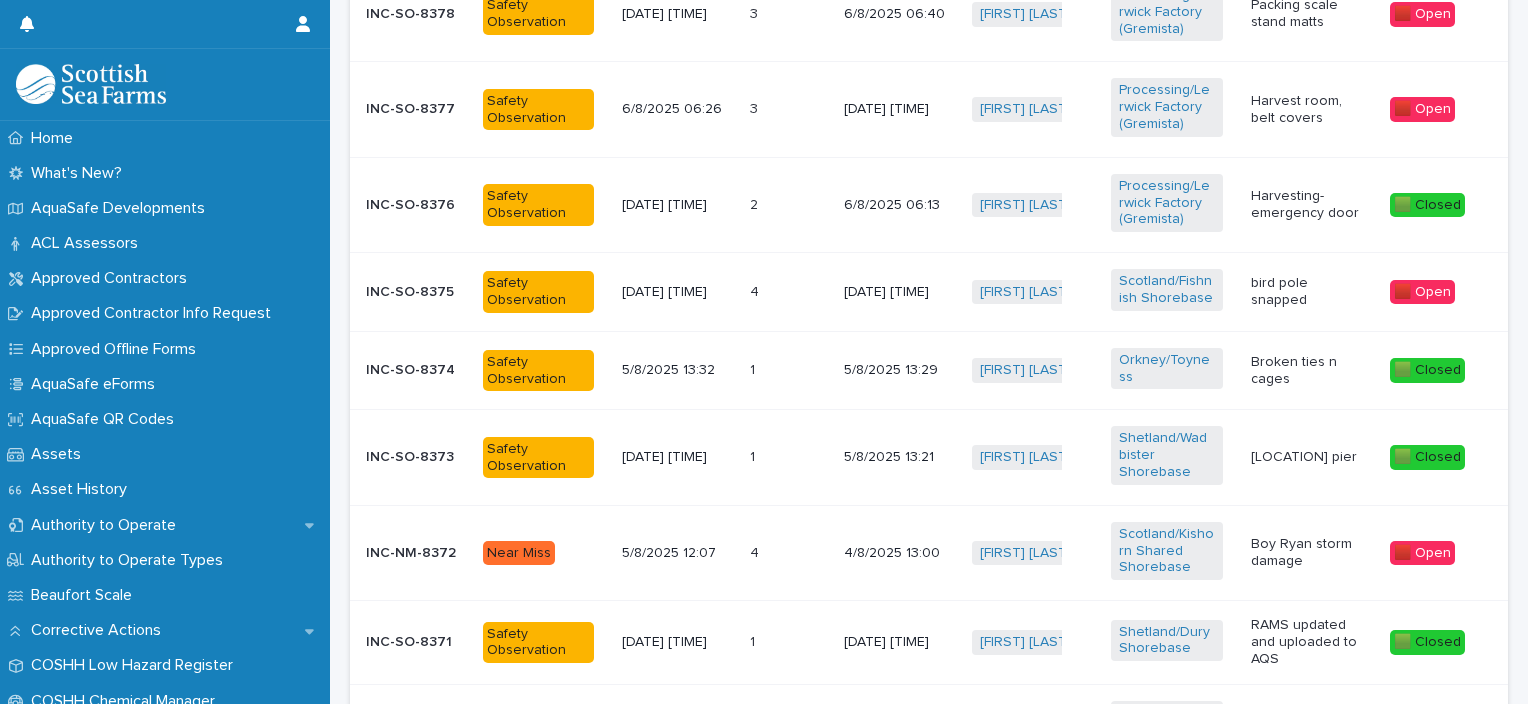 click on "Broken ties n cages" at bounding box center (1306, 371) 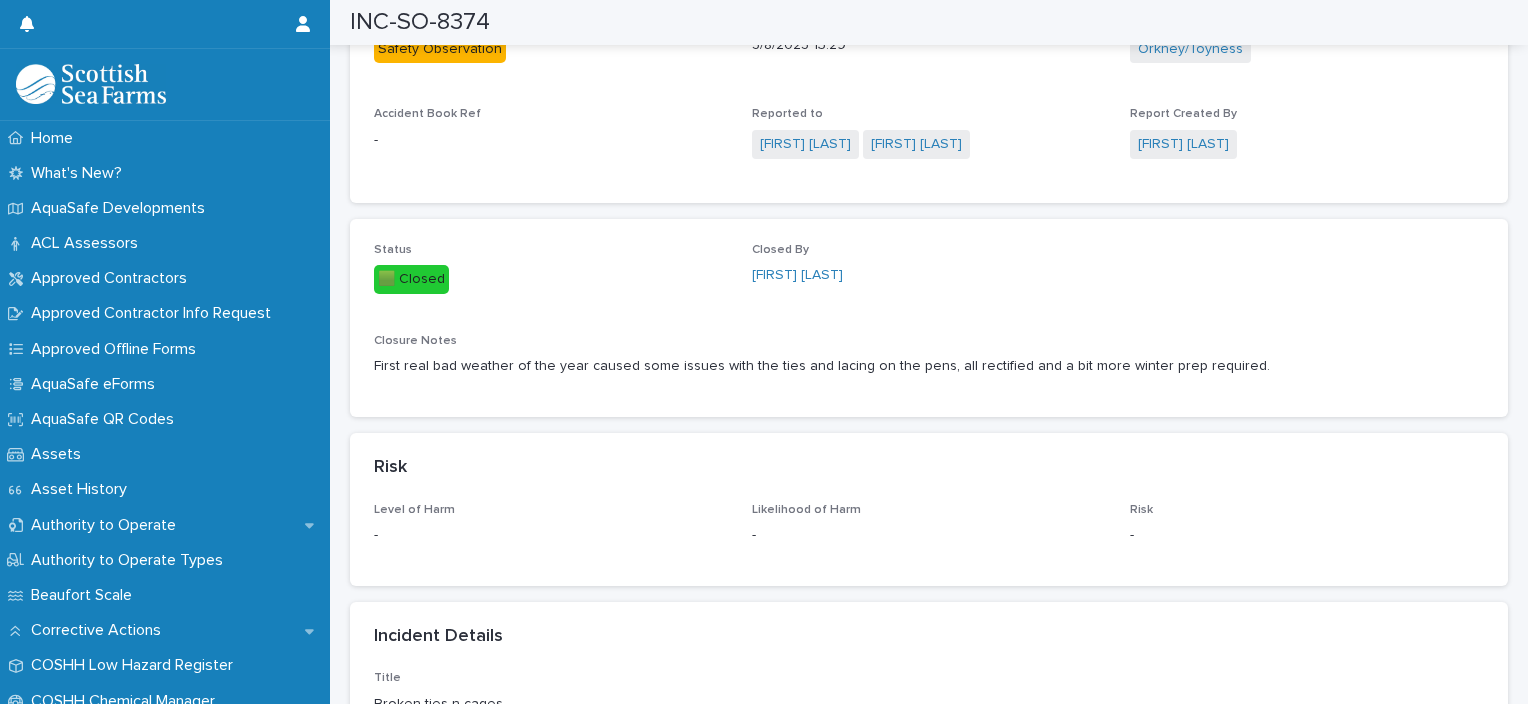 scroll, scrollTop: 992, scrollLeft: 0, axis: vertical 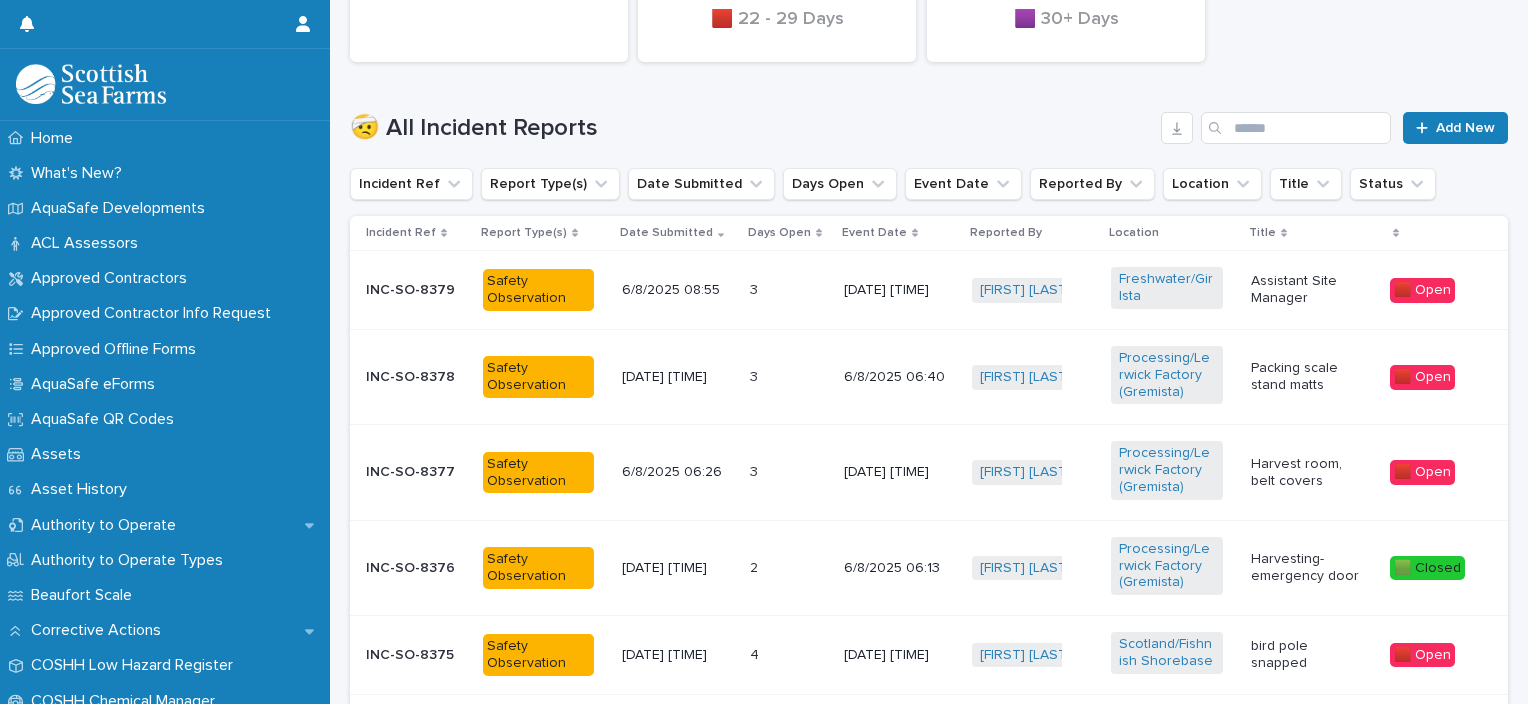 click on "[DATE] [TIME]" at bounding box center [899, 290] 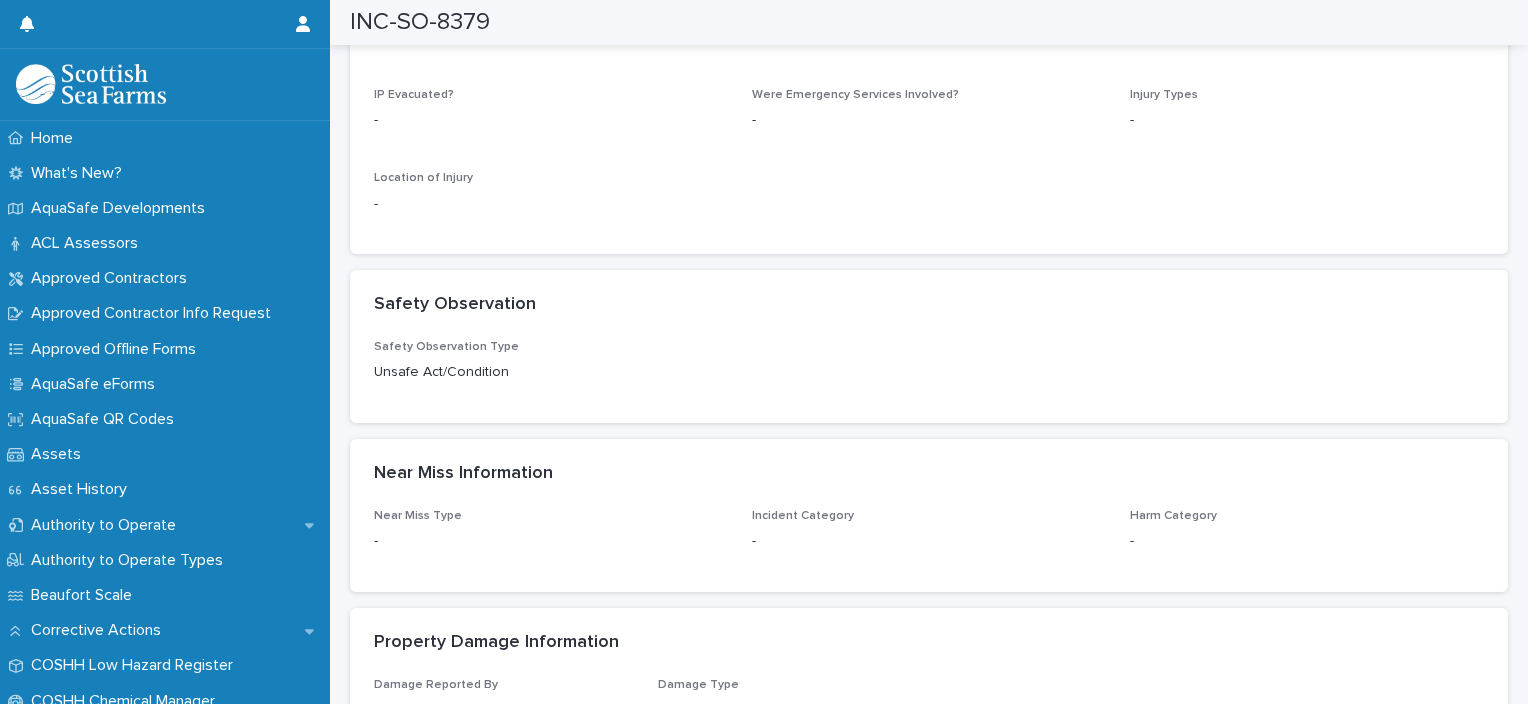 scroll, scrollTop: 2860, scrollLeft: 0, axis: vertical 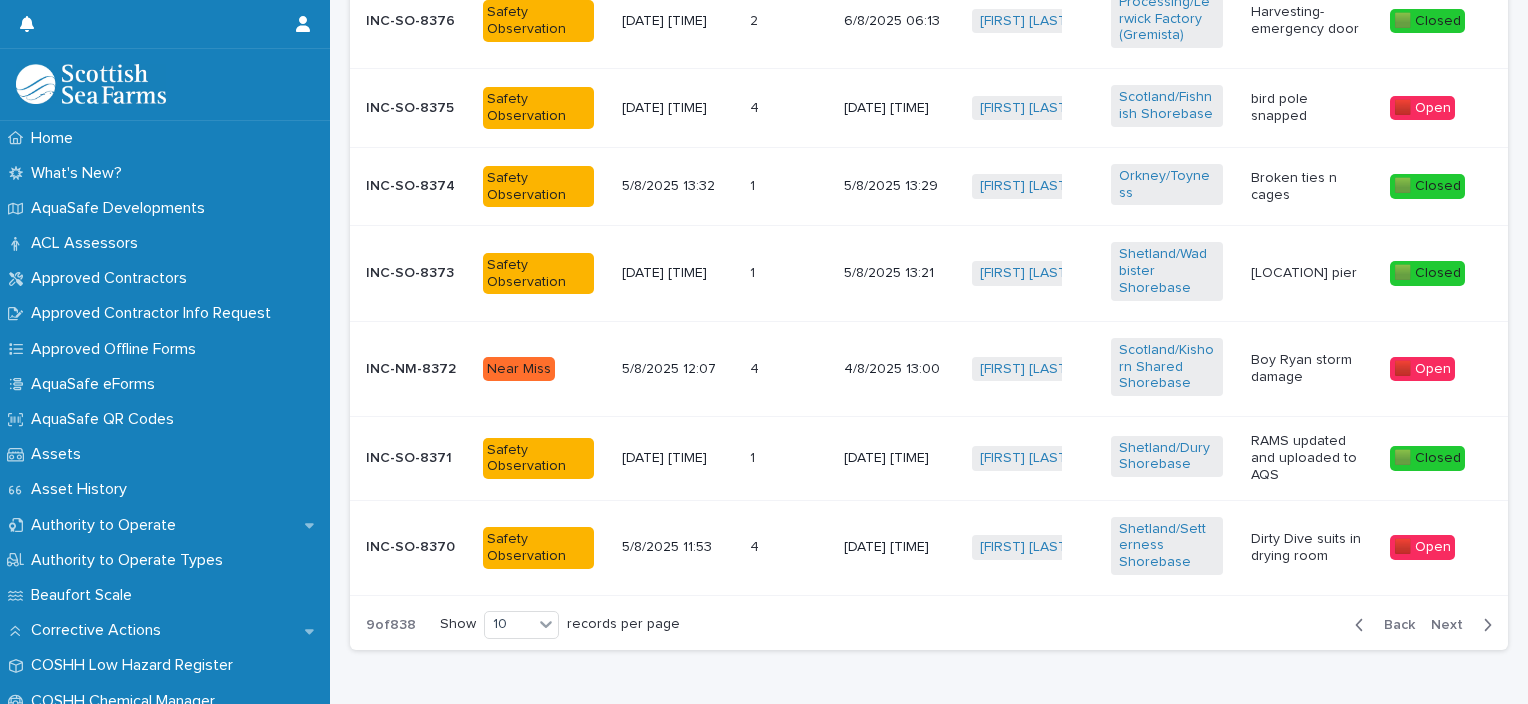 click on "Boy Ryan storm damage" at bounding box center (1306, 369) 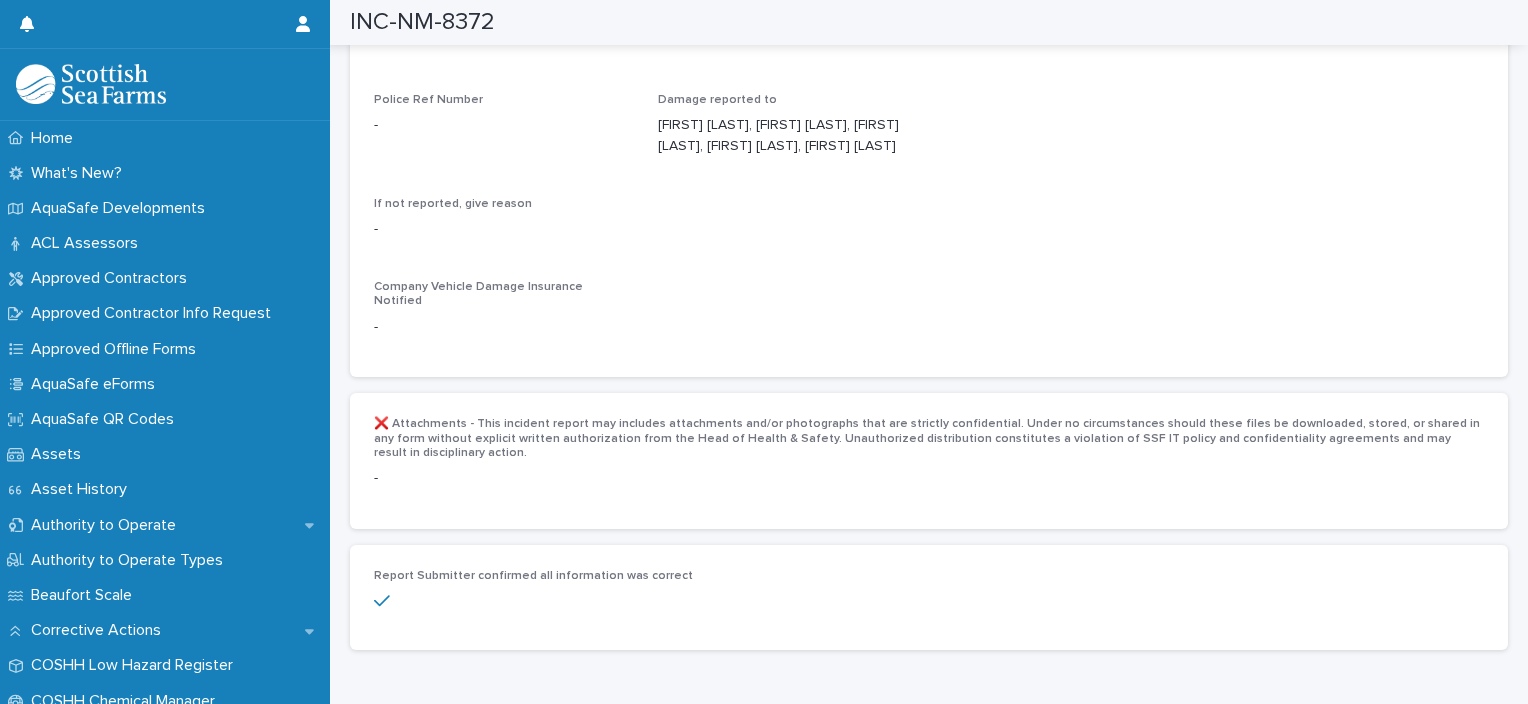 scroll, scrollTop: 3632, scrollLeft: 0, axis: vertical 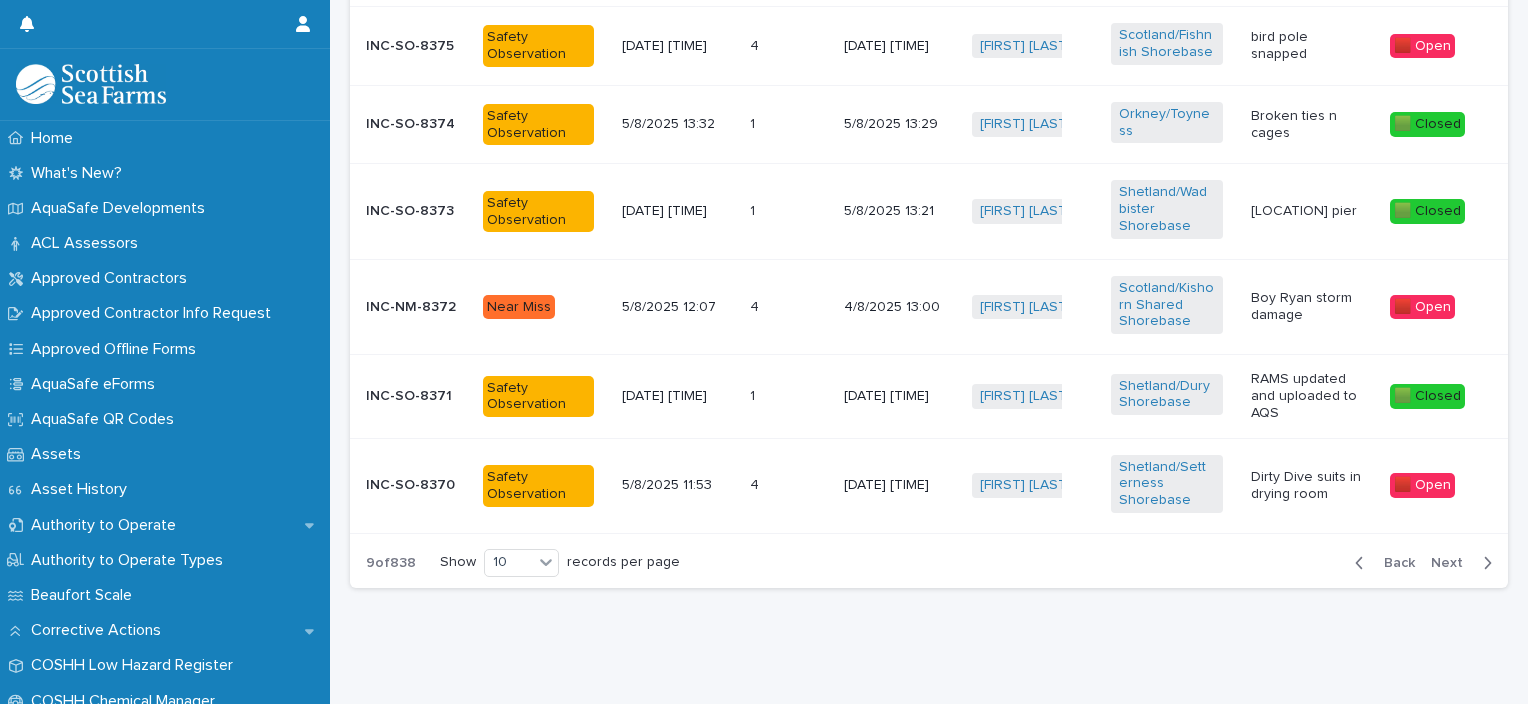 click on "Next" at bounding box center [1453, 563] 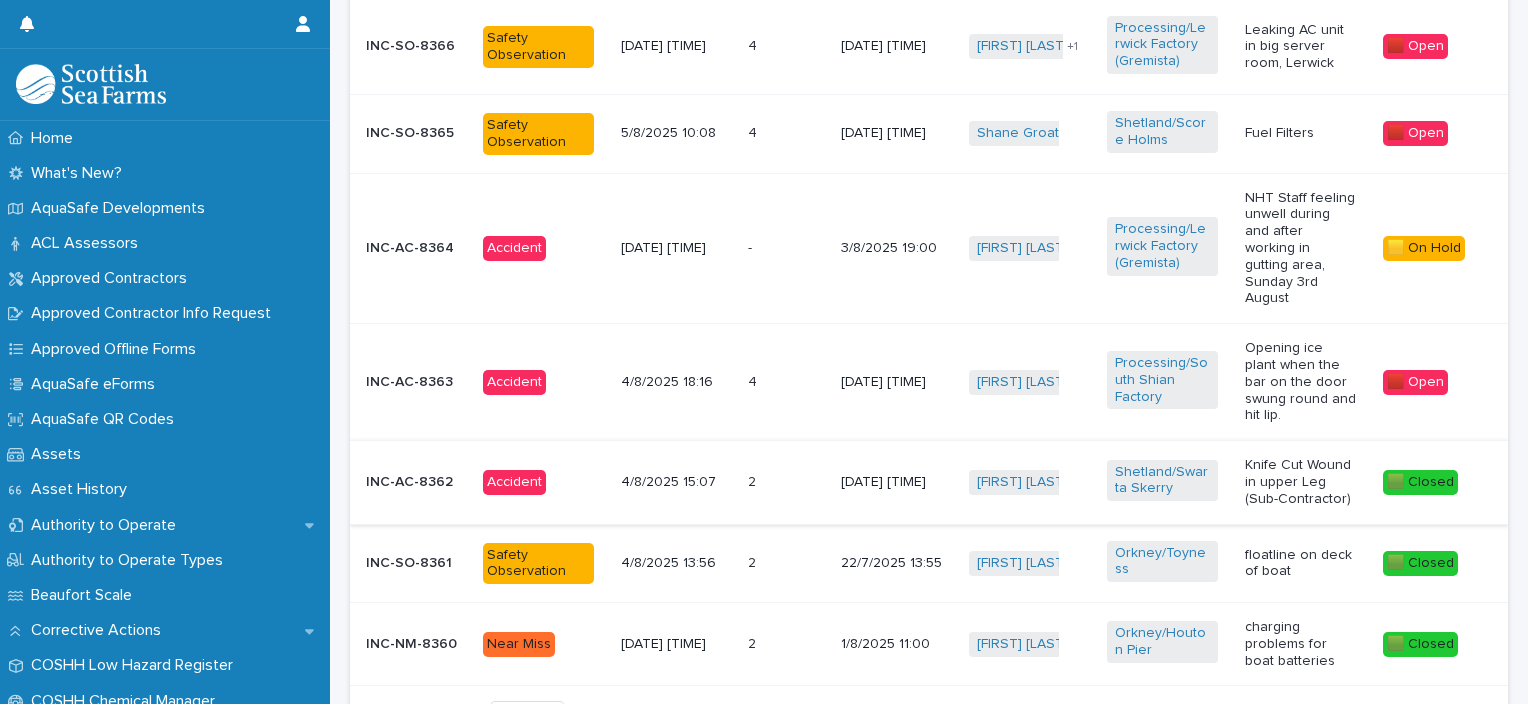 scroll, scrollTop: 1237, scrollLeft: 0, axis: vertical 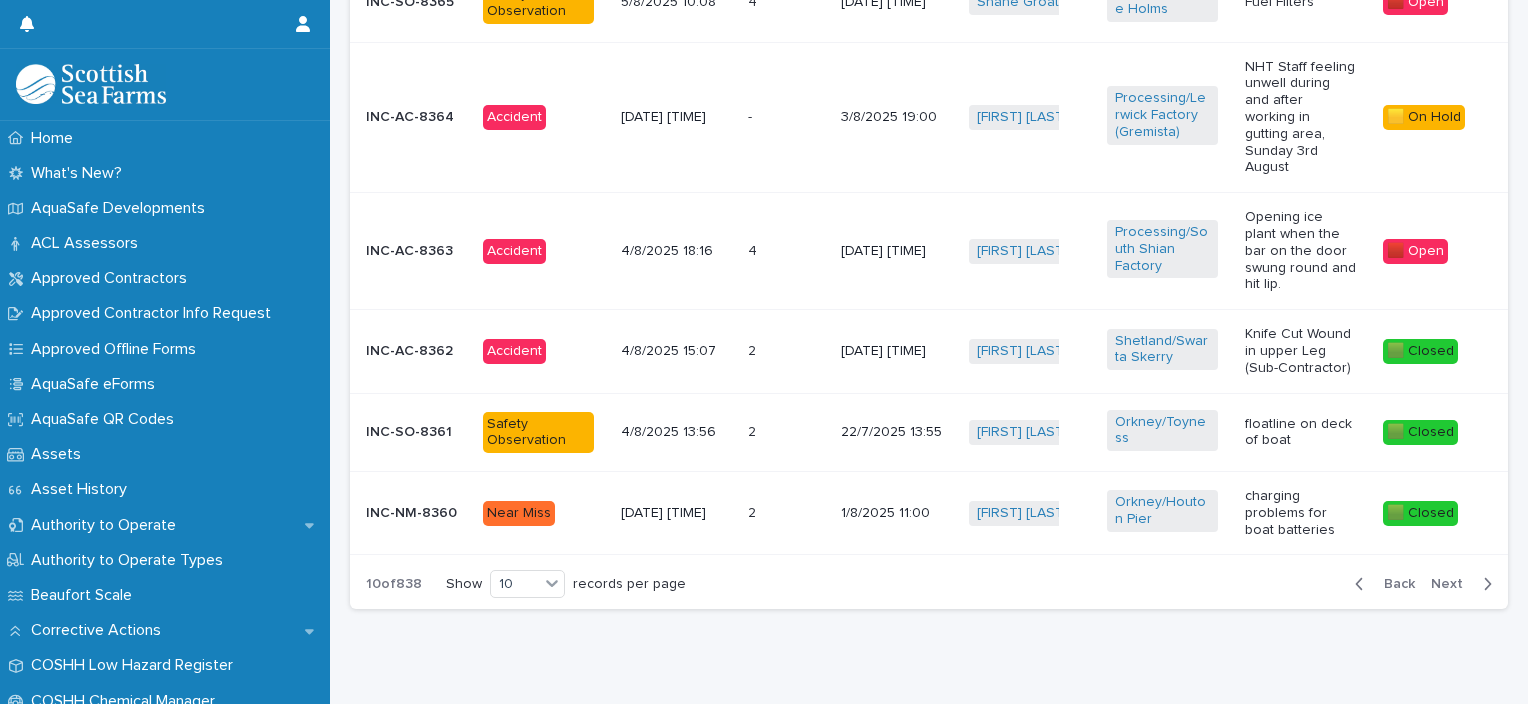 click on "Back Next" at bounding box center [1423, 584] 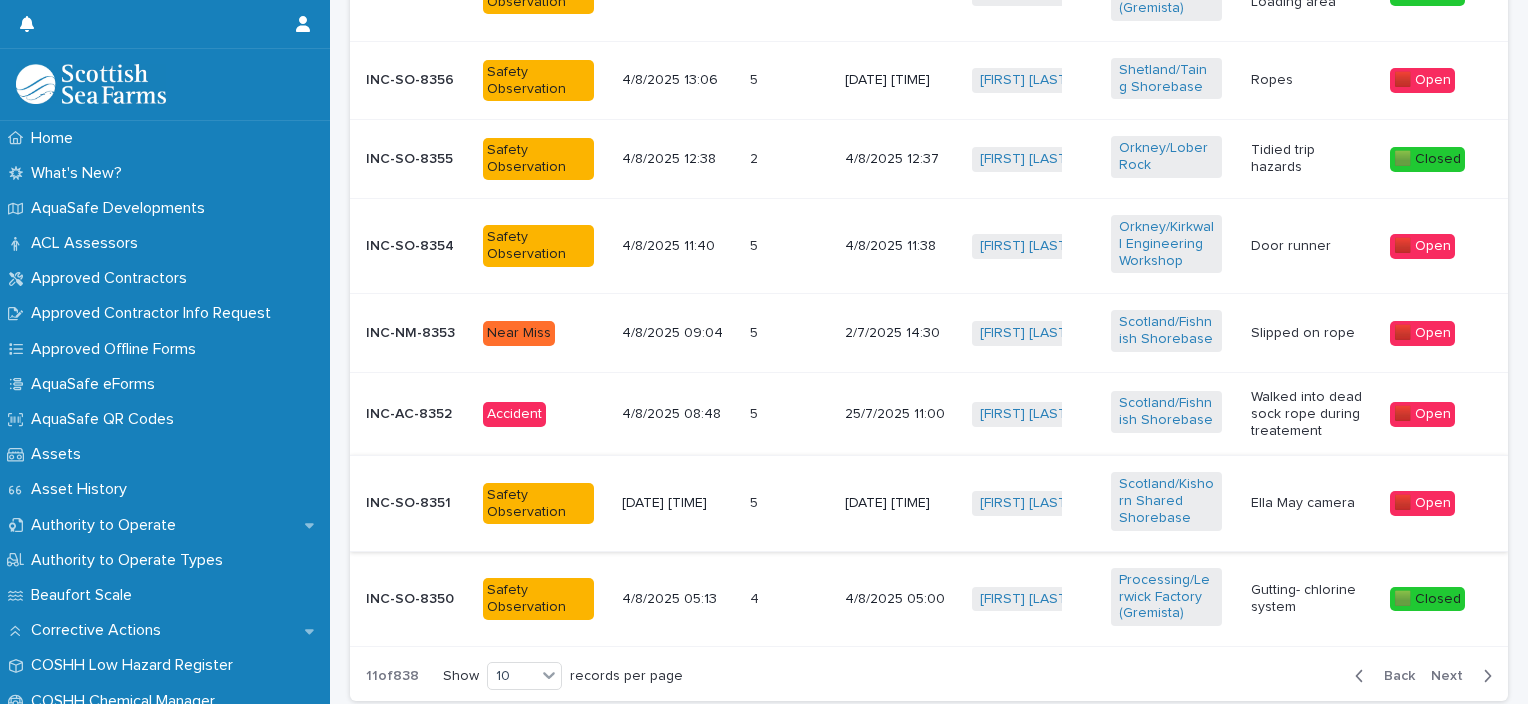 scroll, scrollTop: 1044, scrollLeft: 0, axis: vertical 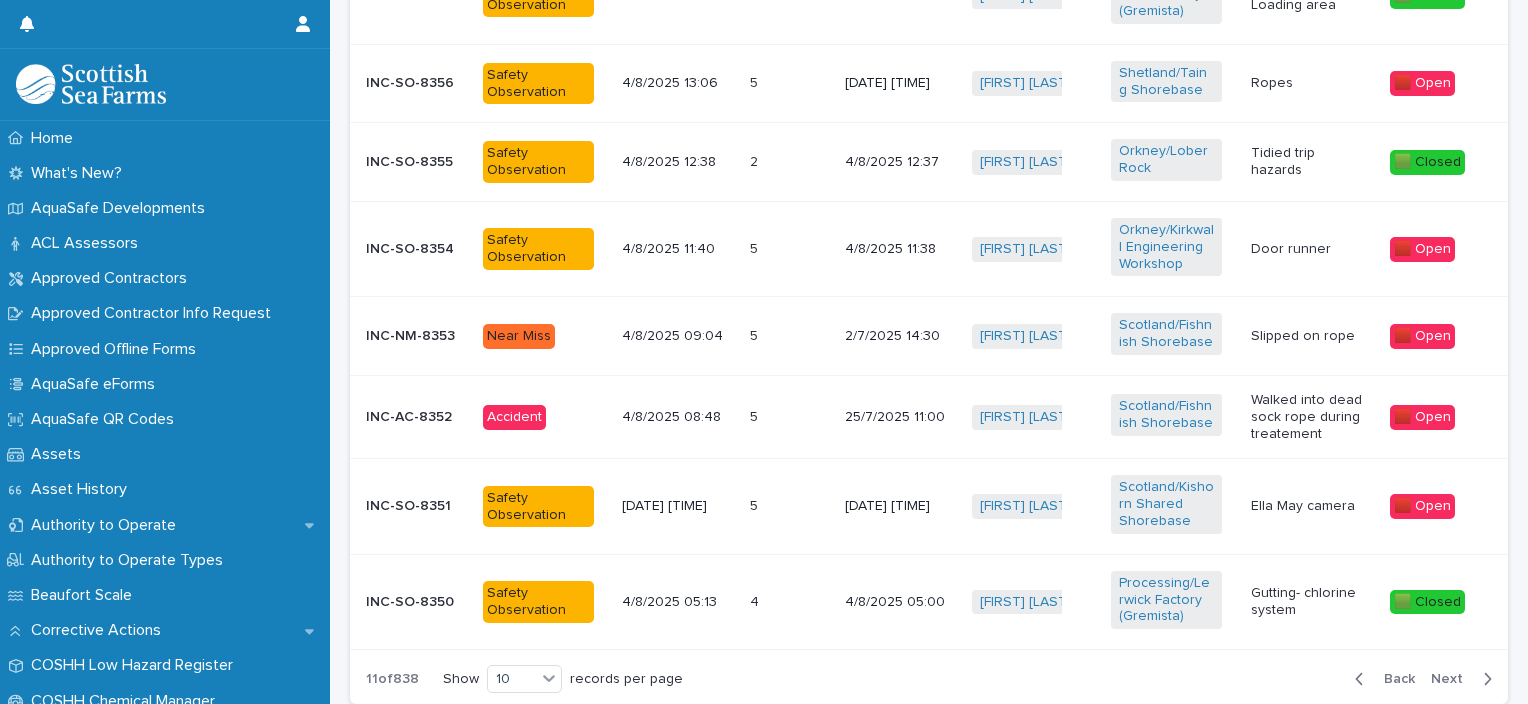 click on "4/8/2025 08:48" at bounding box center [677, 417] 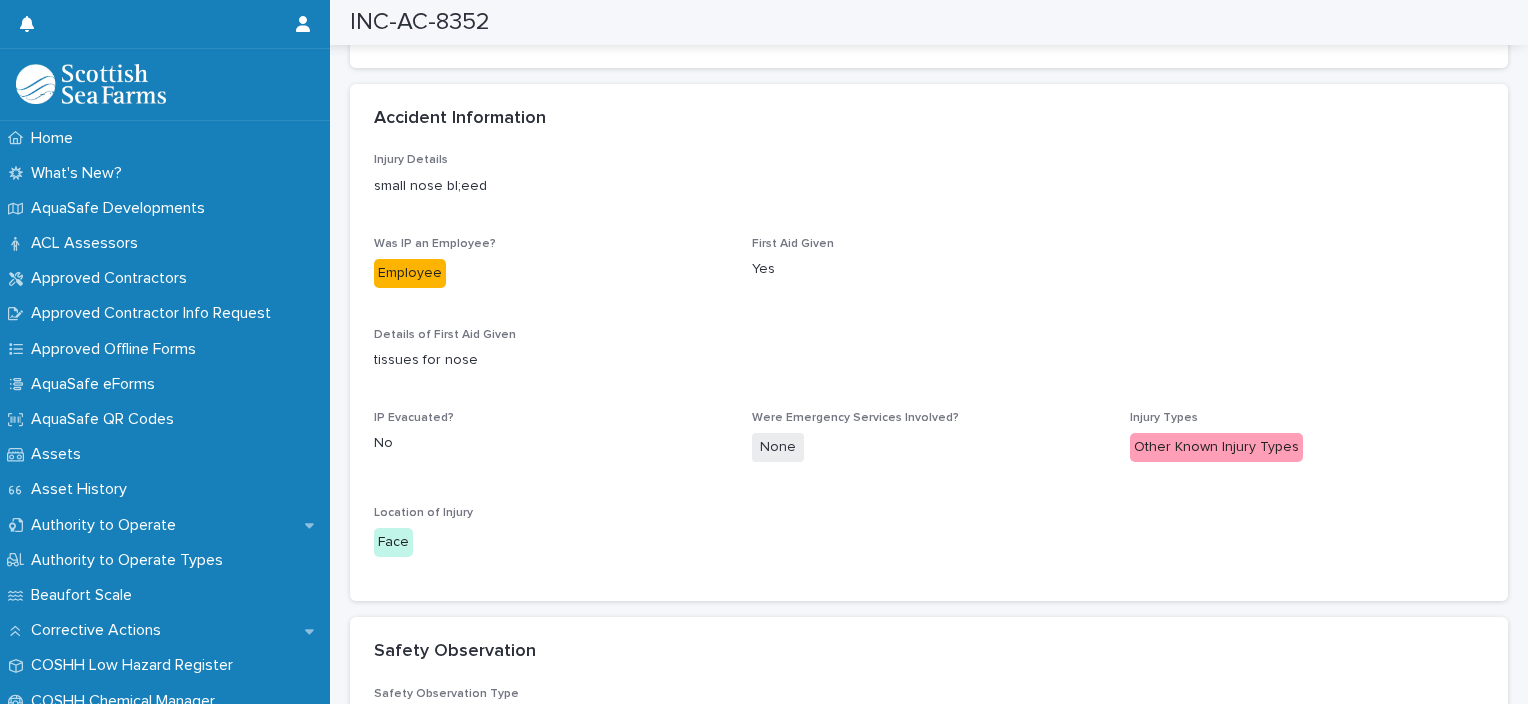 scroll, scrollTop: 2408, scrollLeft: 0, axis: vertical 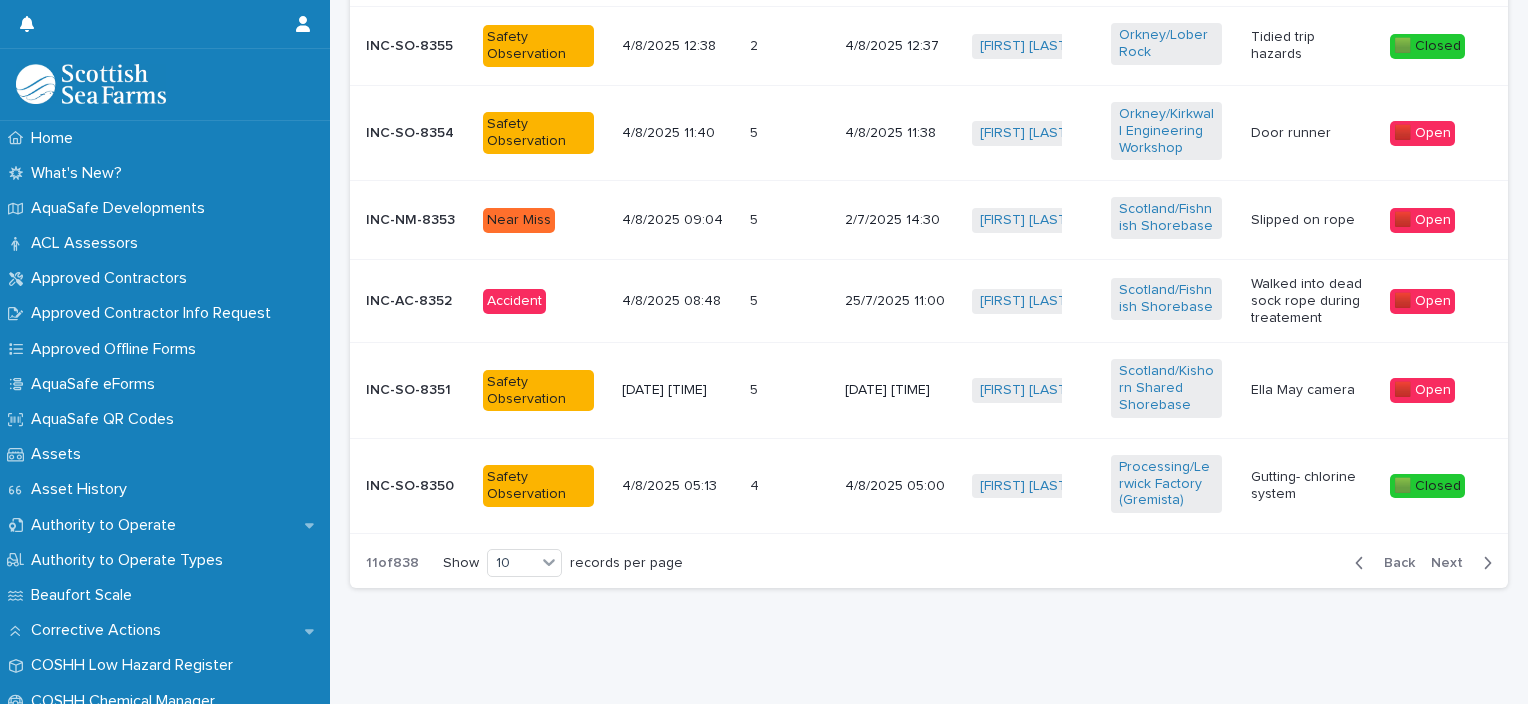 click on "Next" at bounding box center (1453, 563) 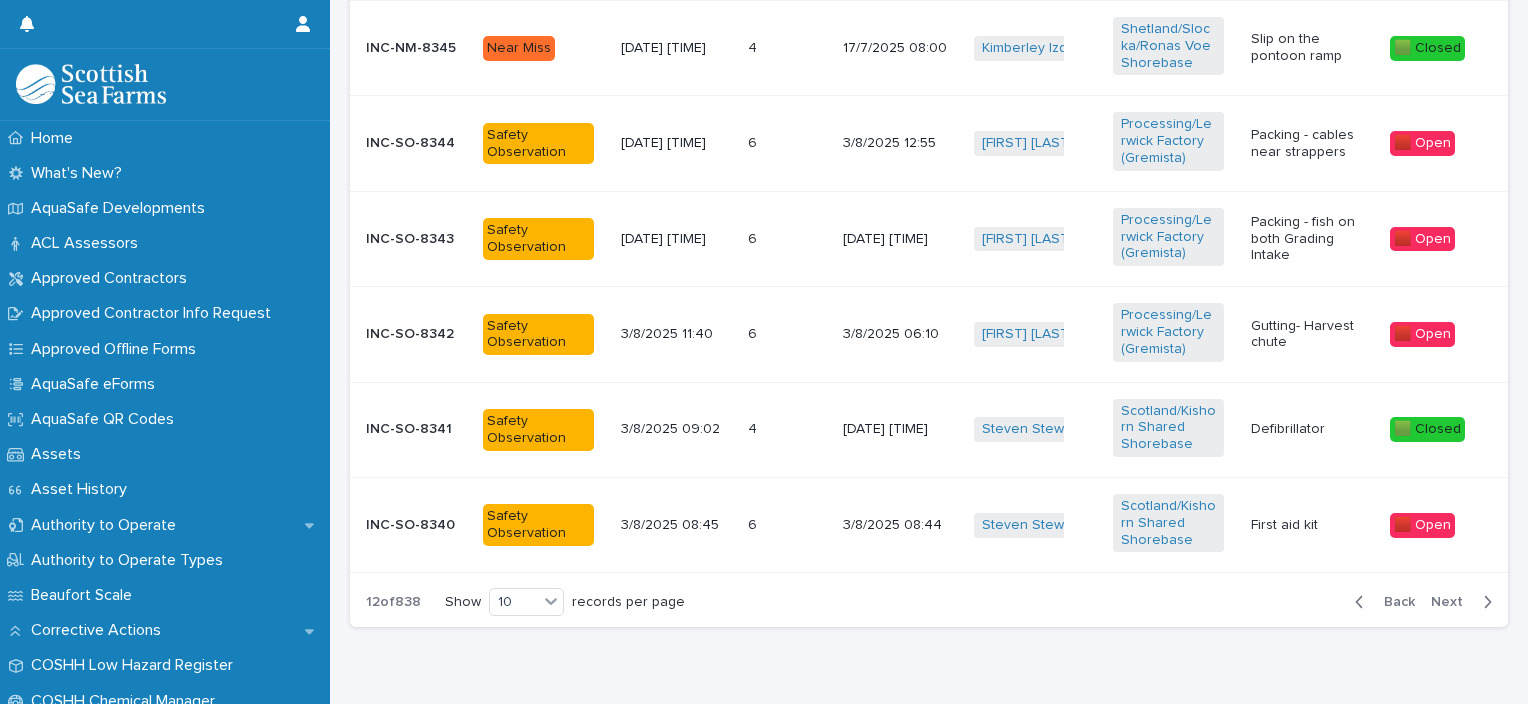 scroll, scrollTop: 1223, scrollLeft: 0, axis: vertical 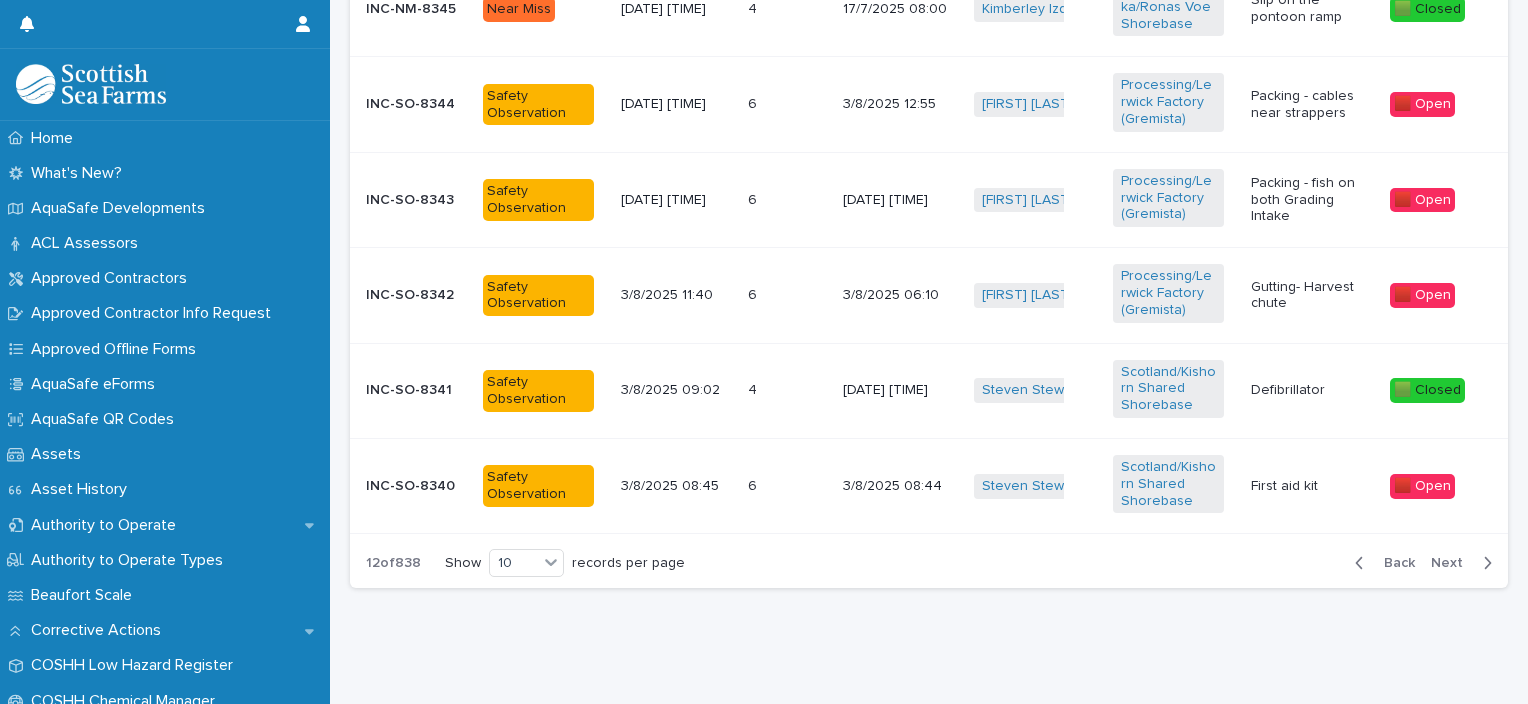 click on "Back Next" at bounding box center (1423, 563) 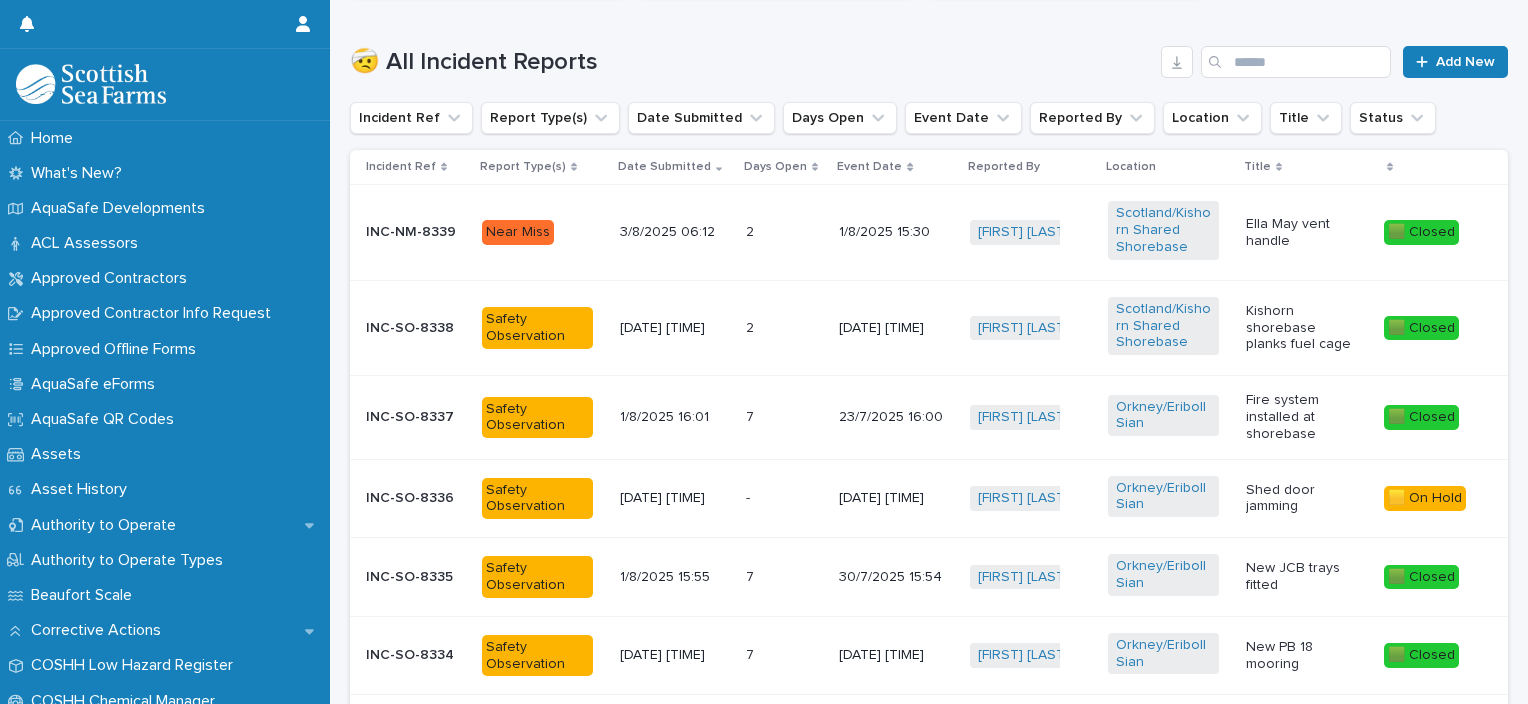 scroll, scrollTop: 635, scrollLeft: 0, axis: vertical 